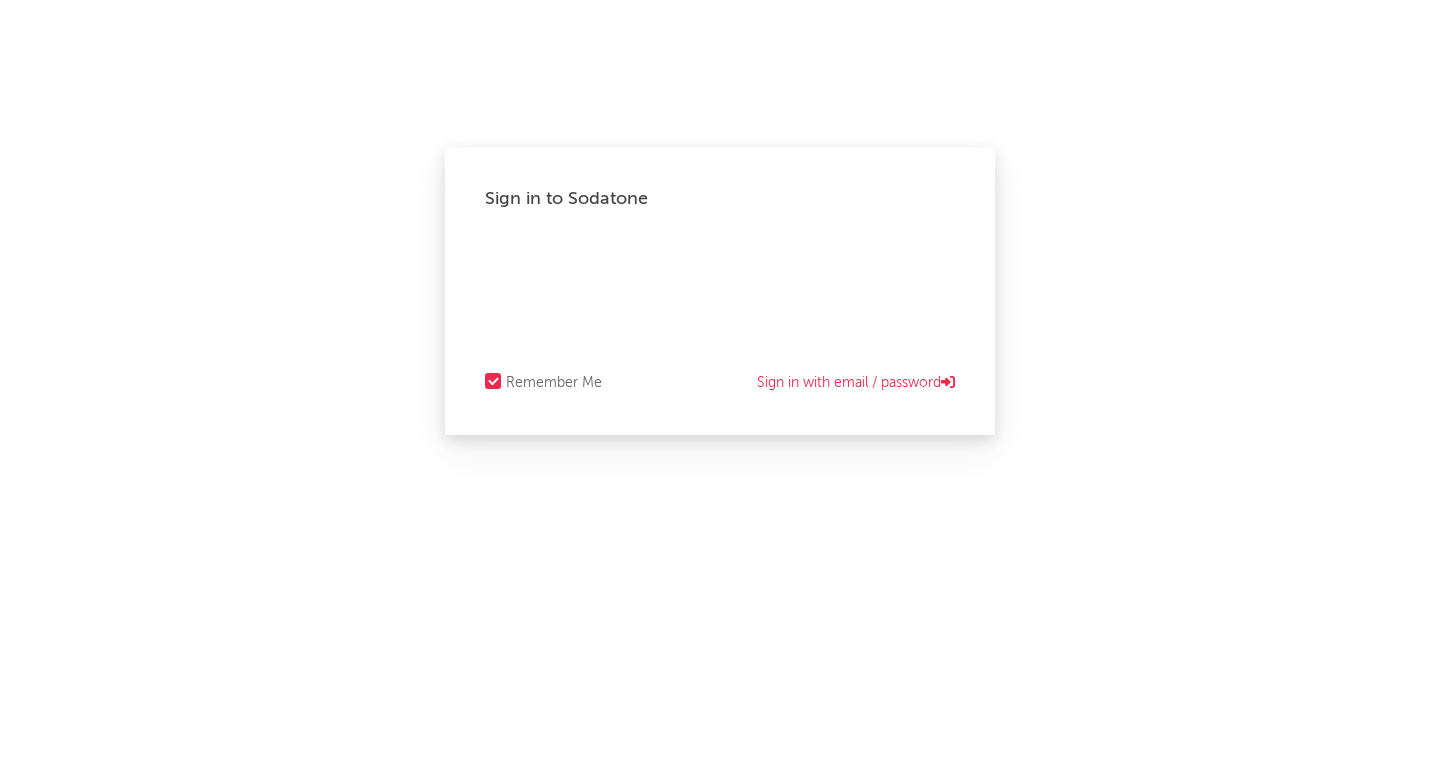 scroll, scrollTop: 0, scrollLeft: 0, axis: both 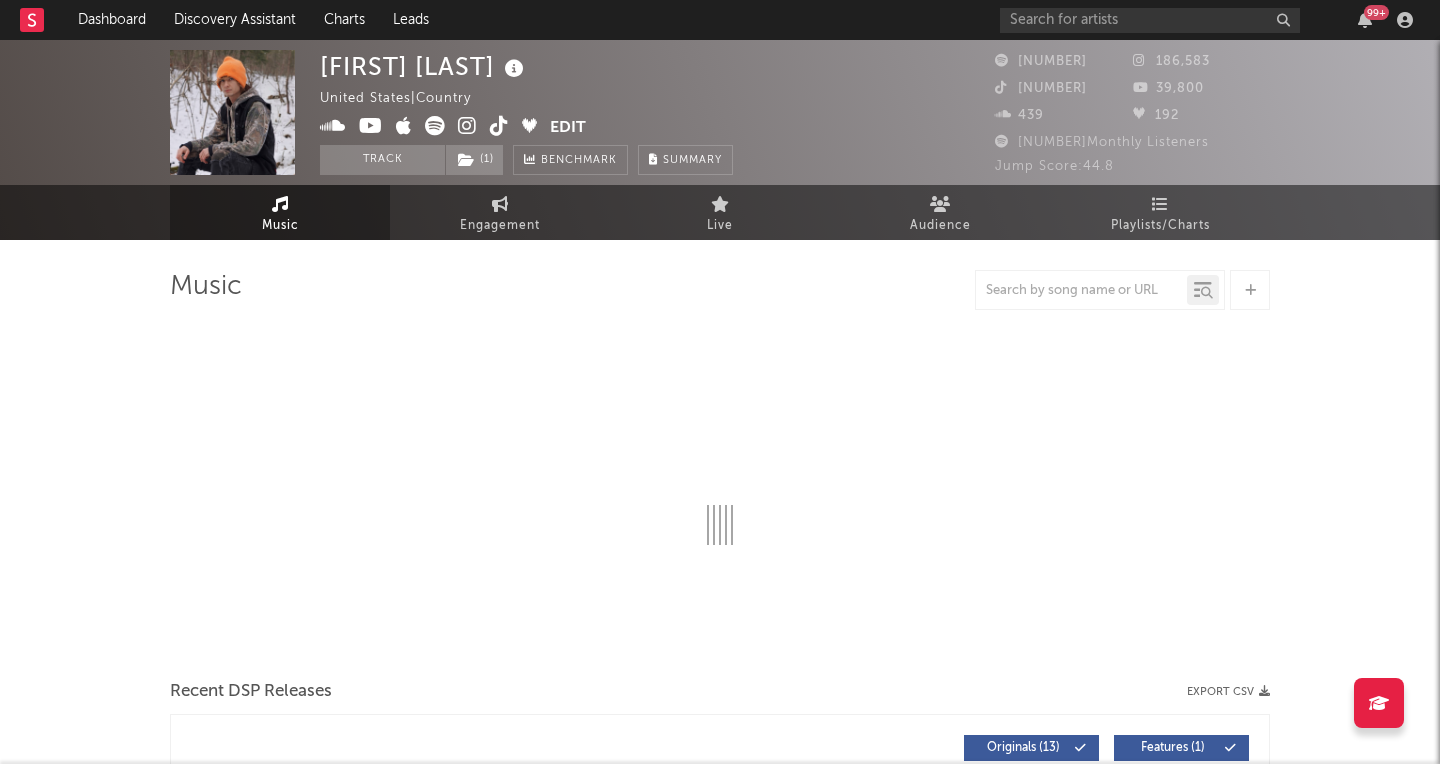 select on "6m" 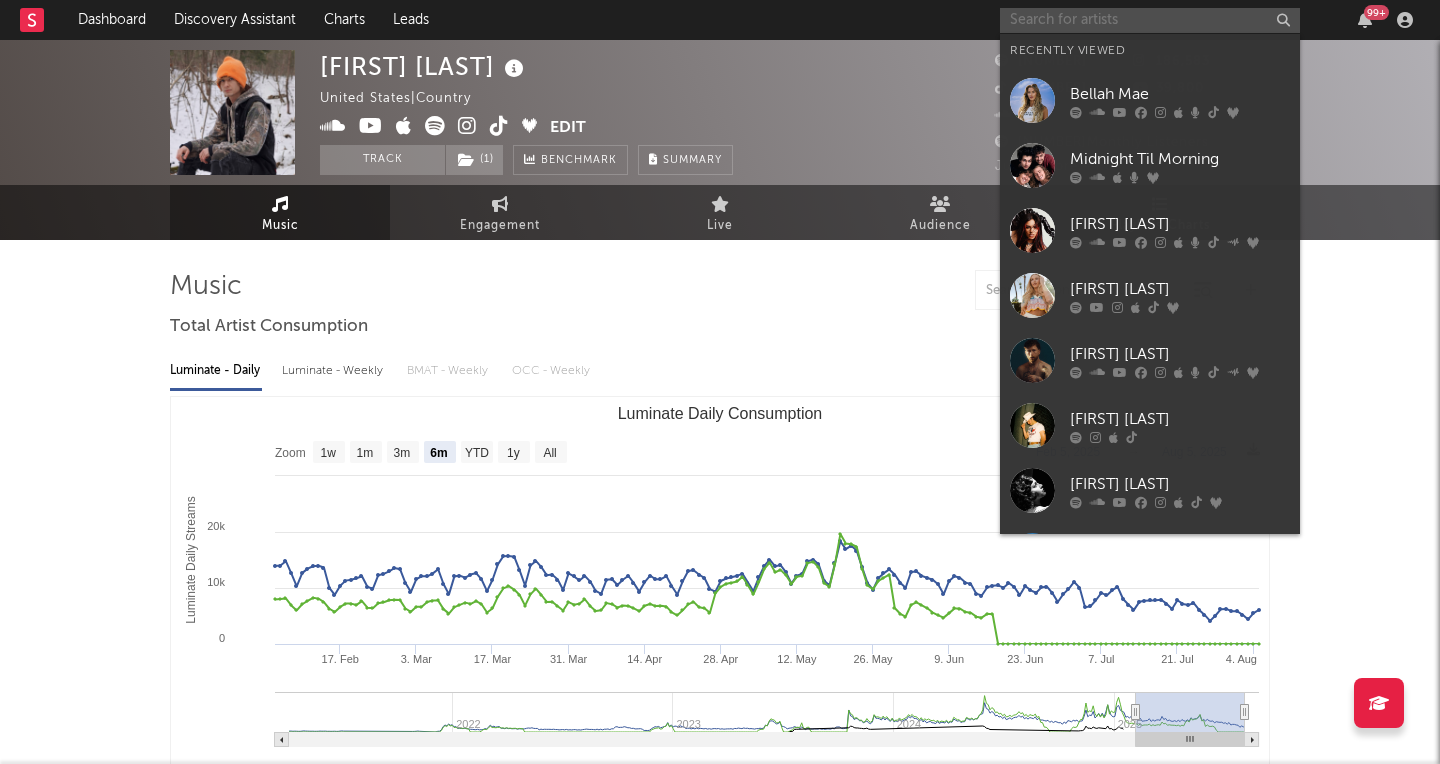 click at bounding box center [1150, 20] 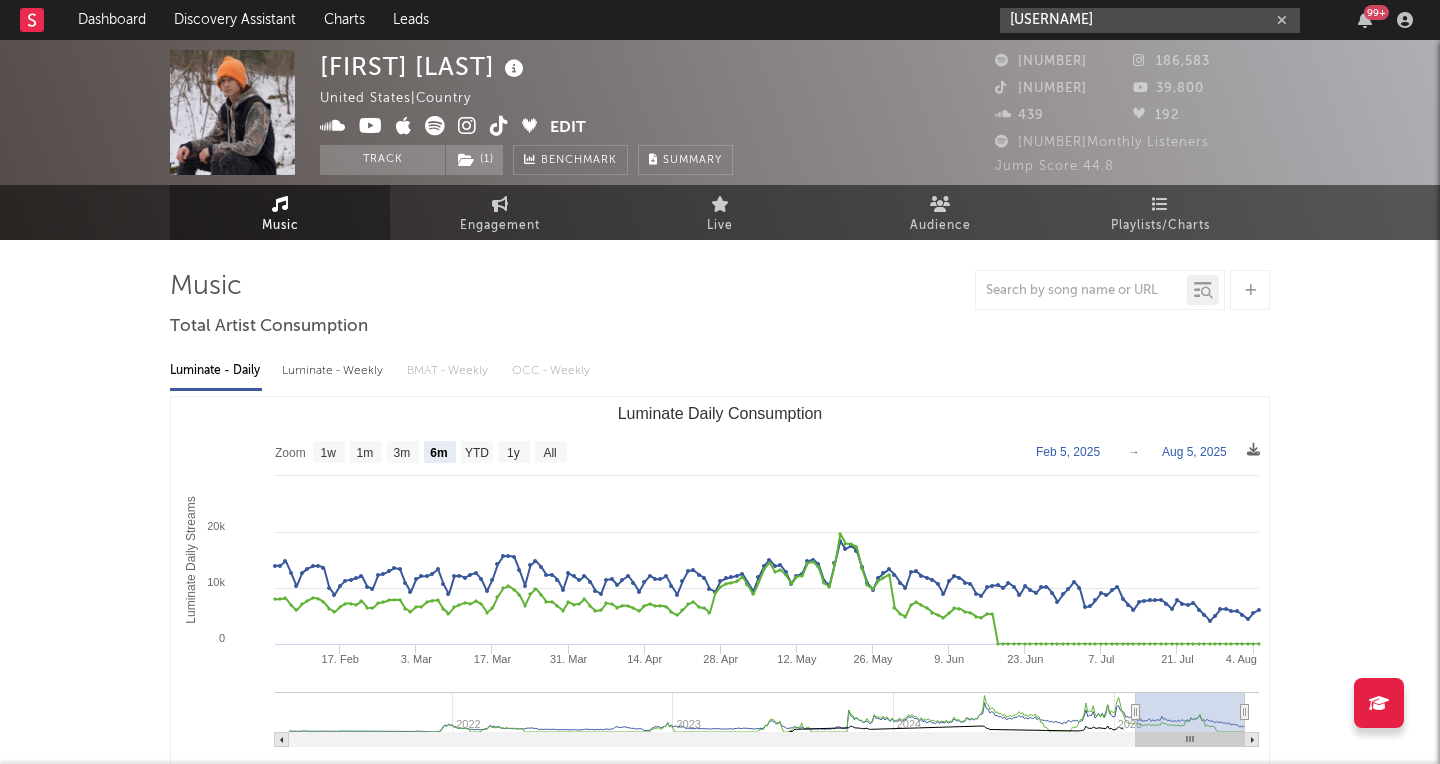 drag, startPoint x: 1061, startPoint y: 15, endPoint x: 1030, endPoint y: 17, distance: 31.06445 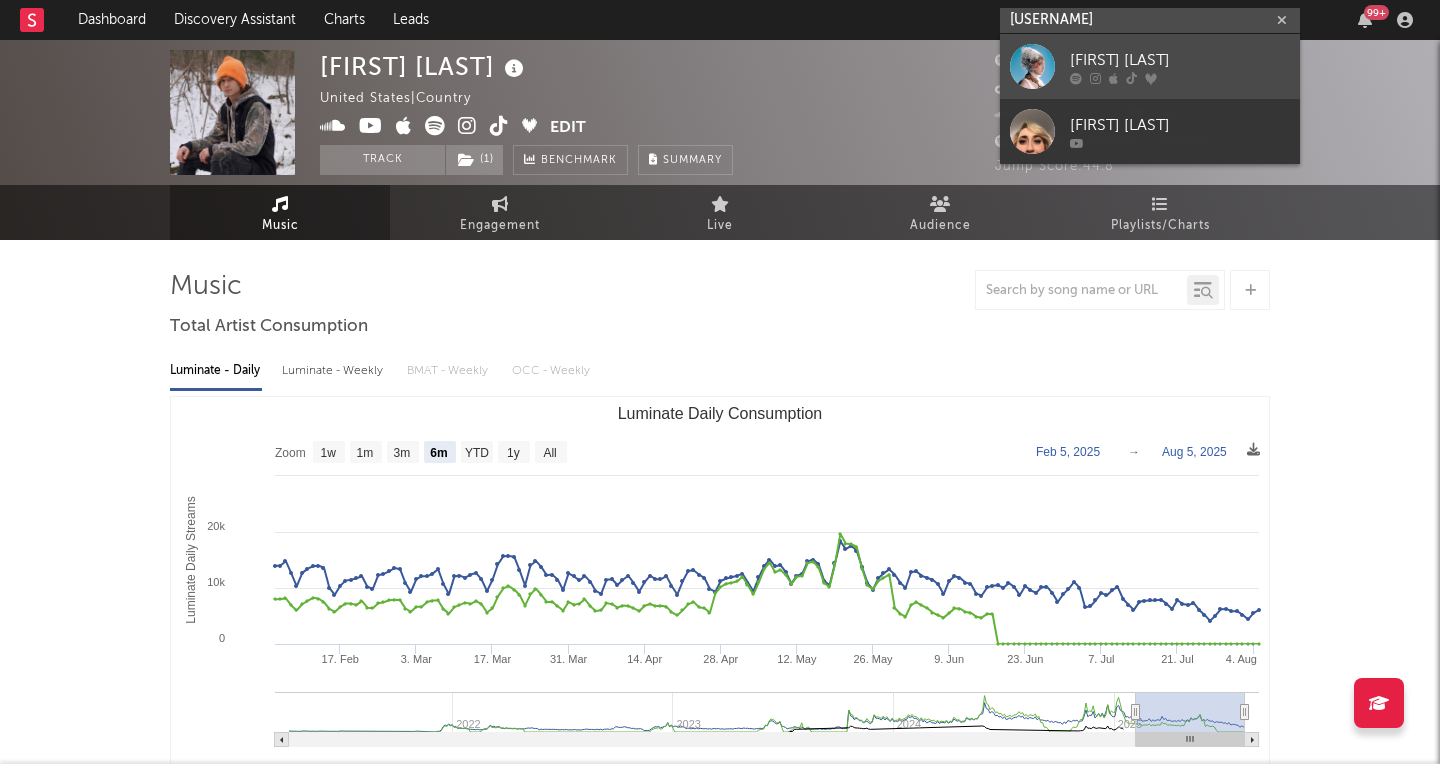 type on "britany broski" 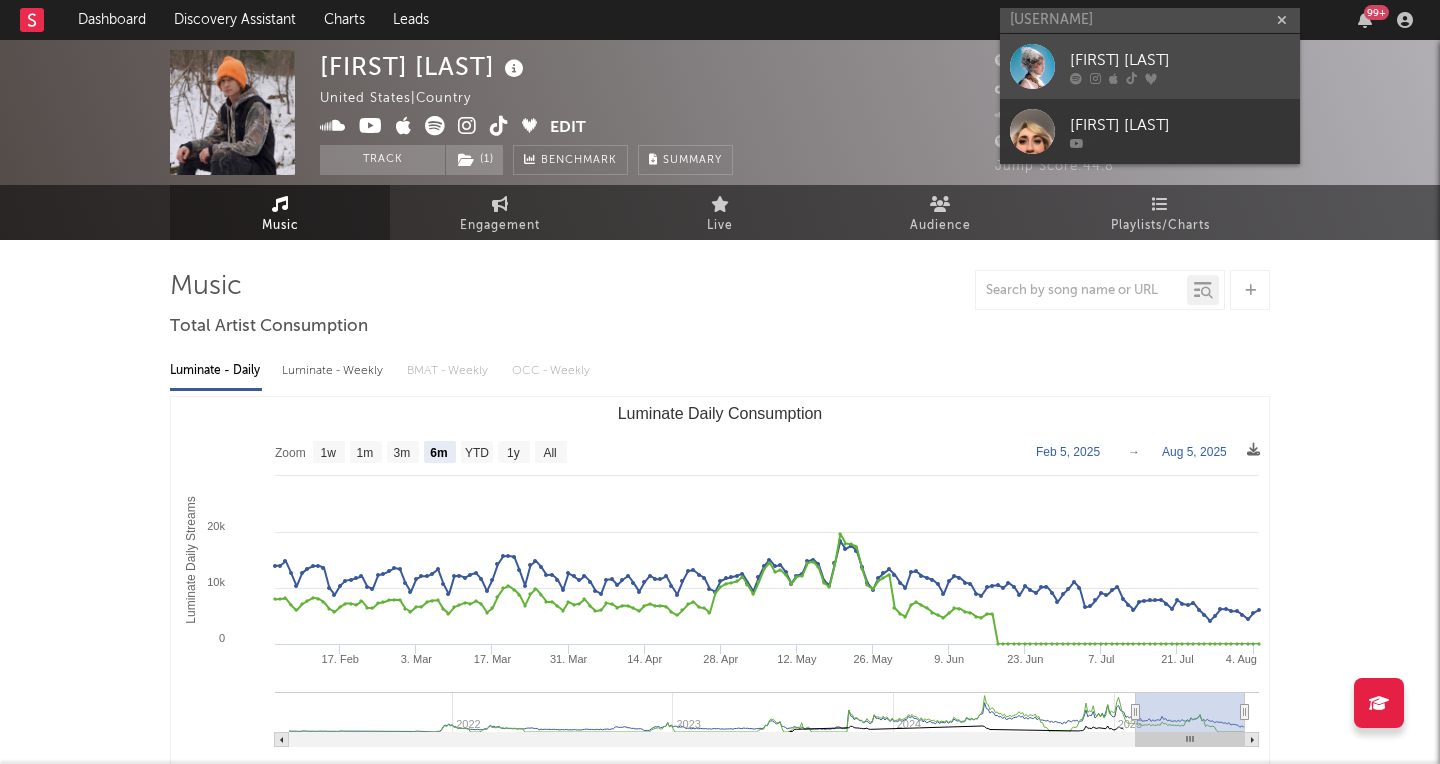 click on "[FIRST] [LAST]" at bounding box center (1150, 66) 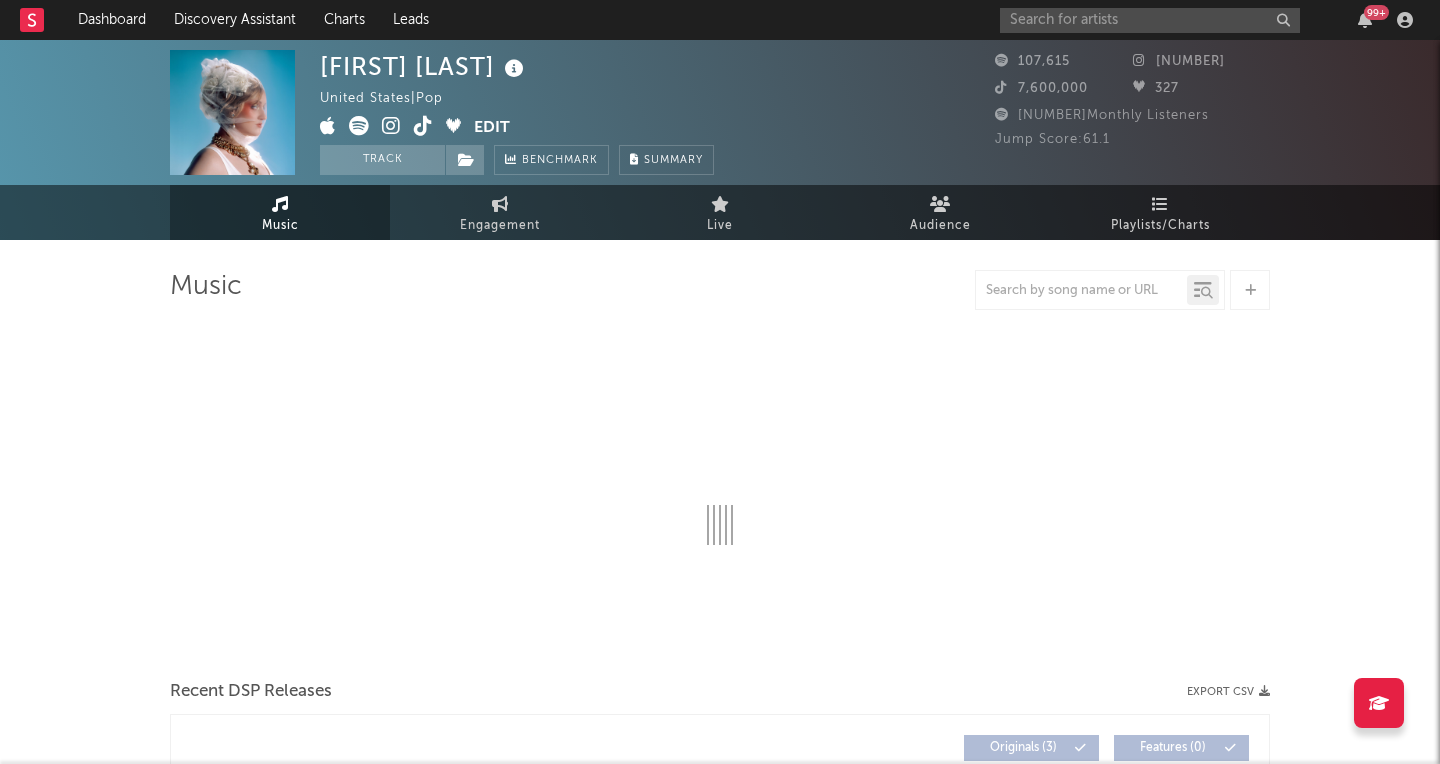 select on "1w" 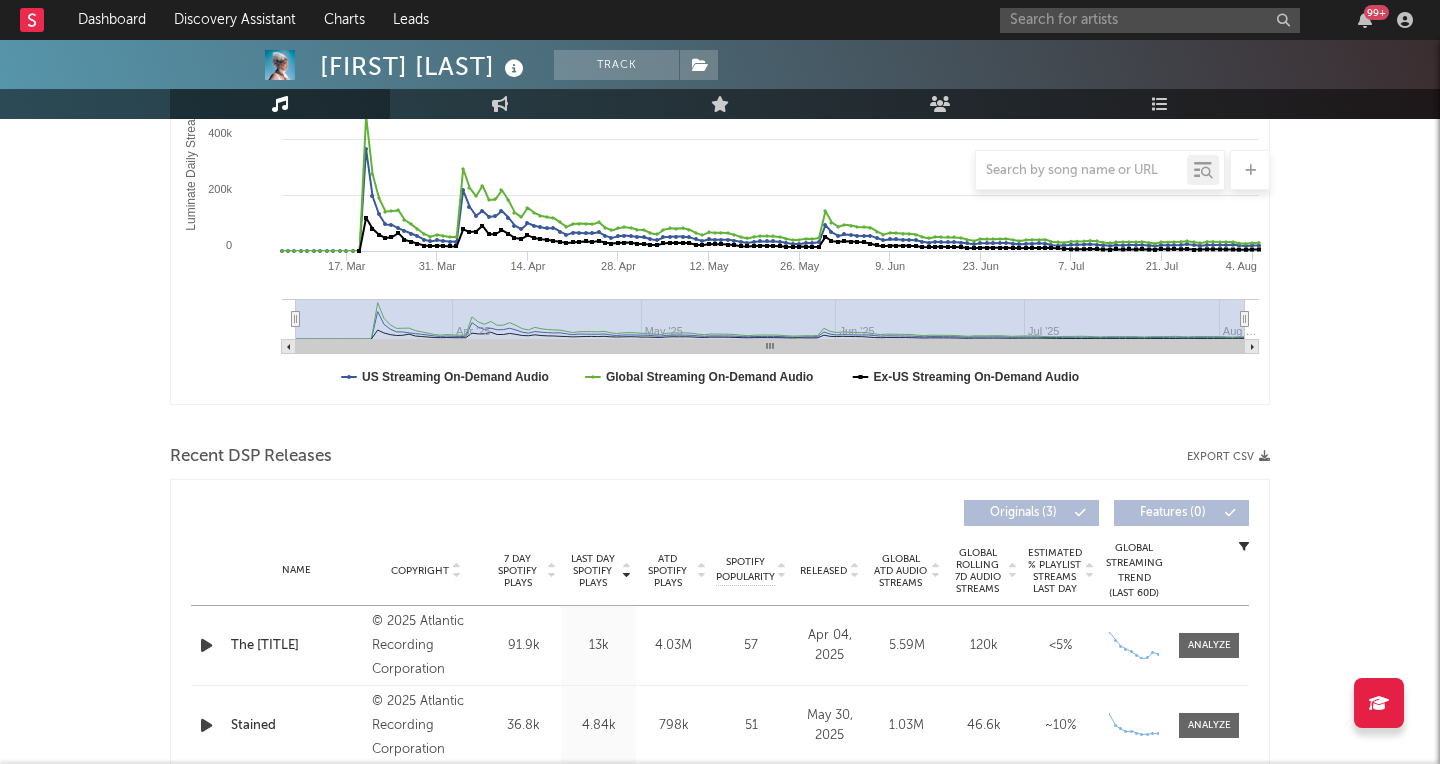 scroll, scrollTop: 0, scrollLeft: 0, axis: both 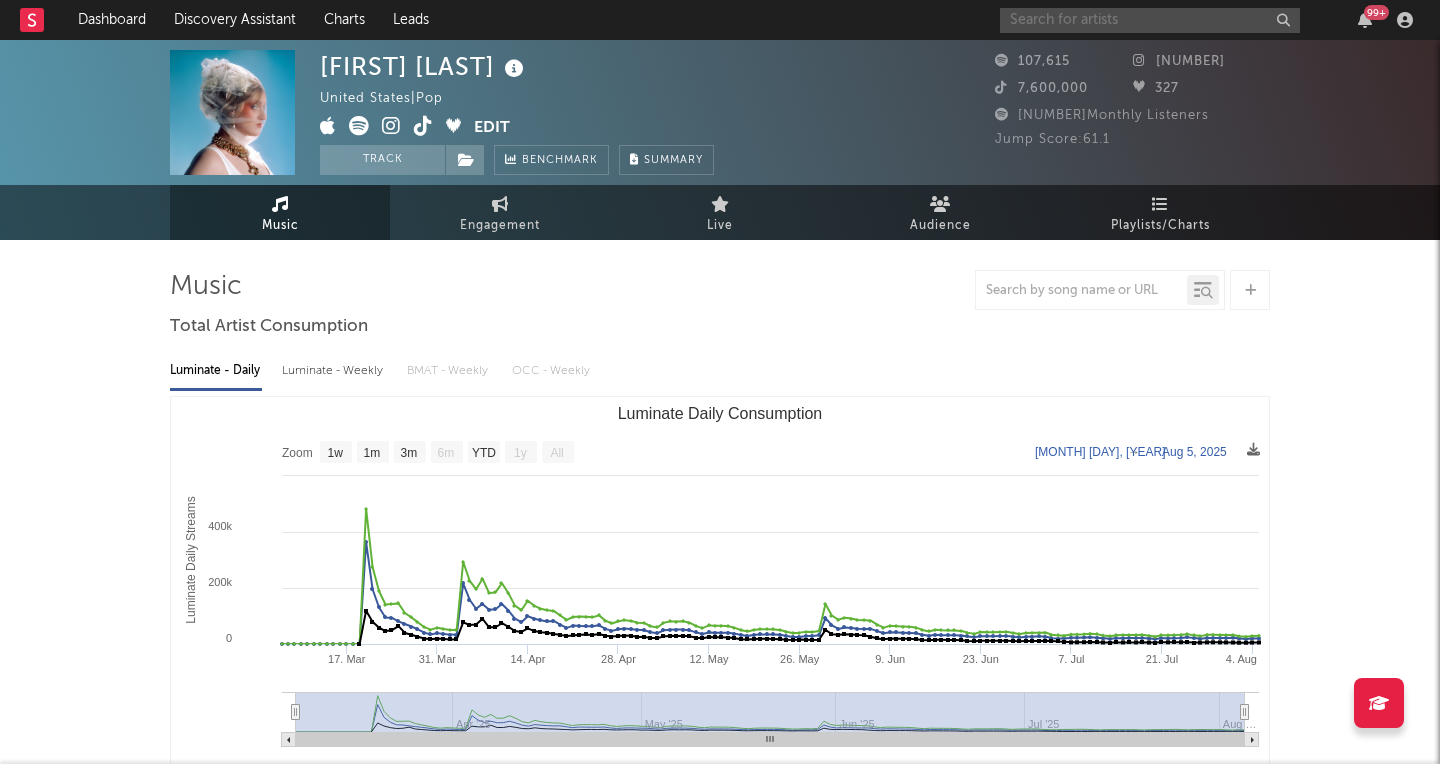 click at bounding box center [1150, 20] 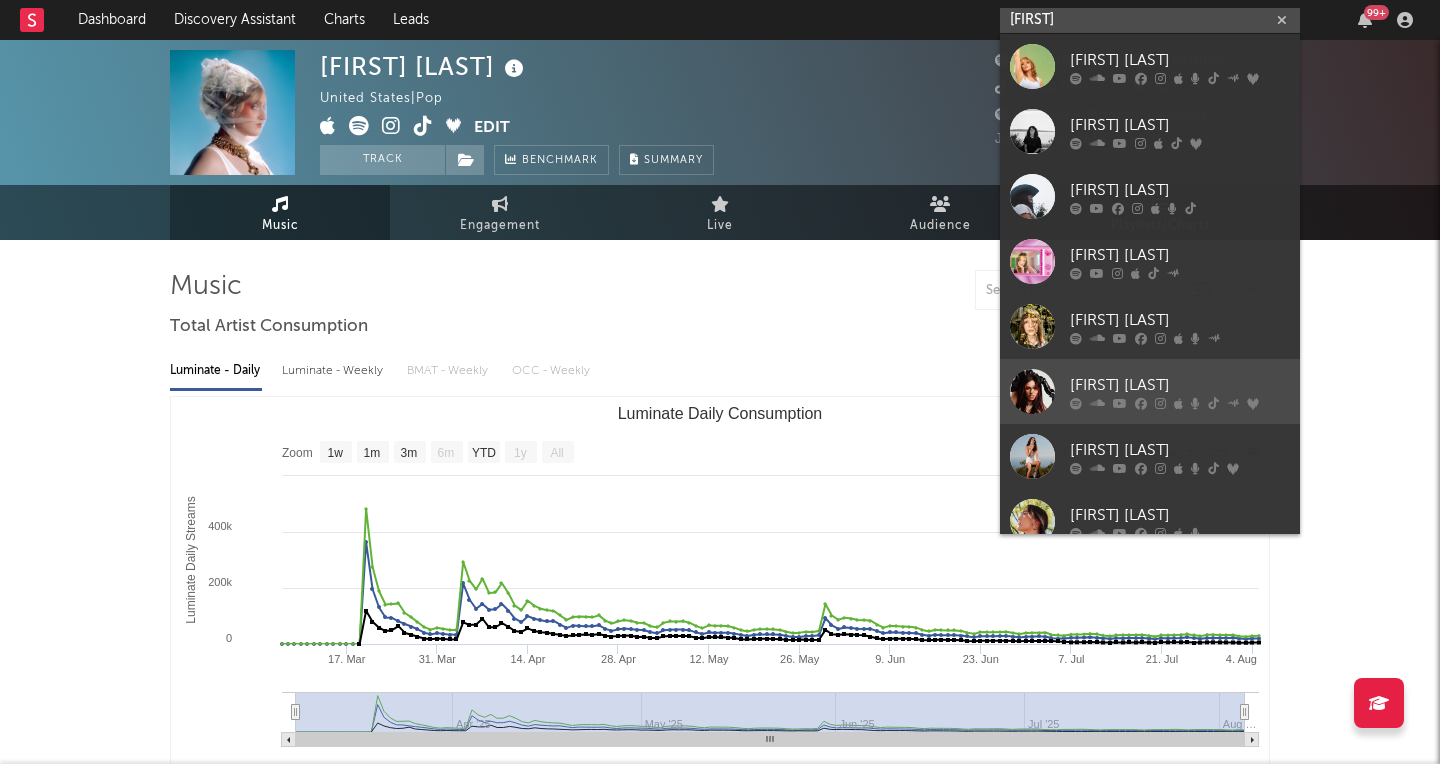 type on "kylie" 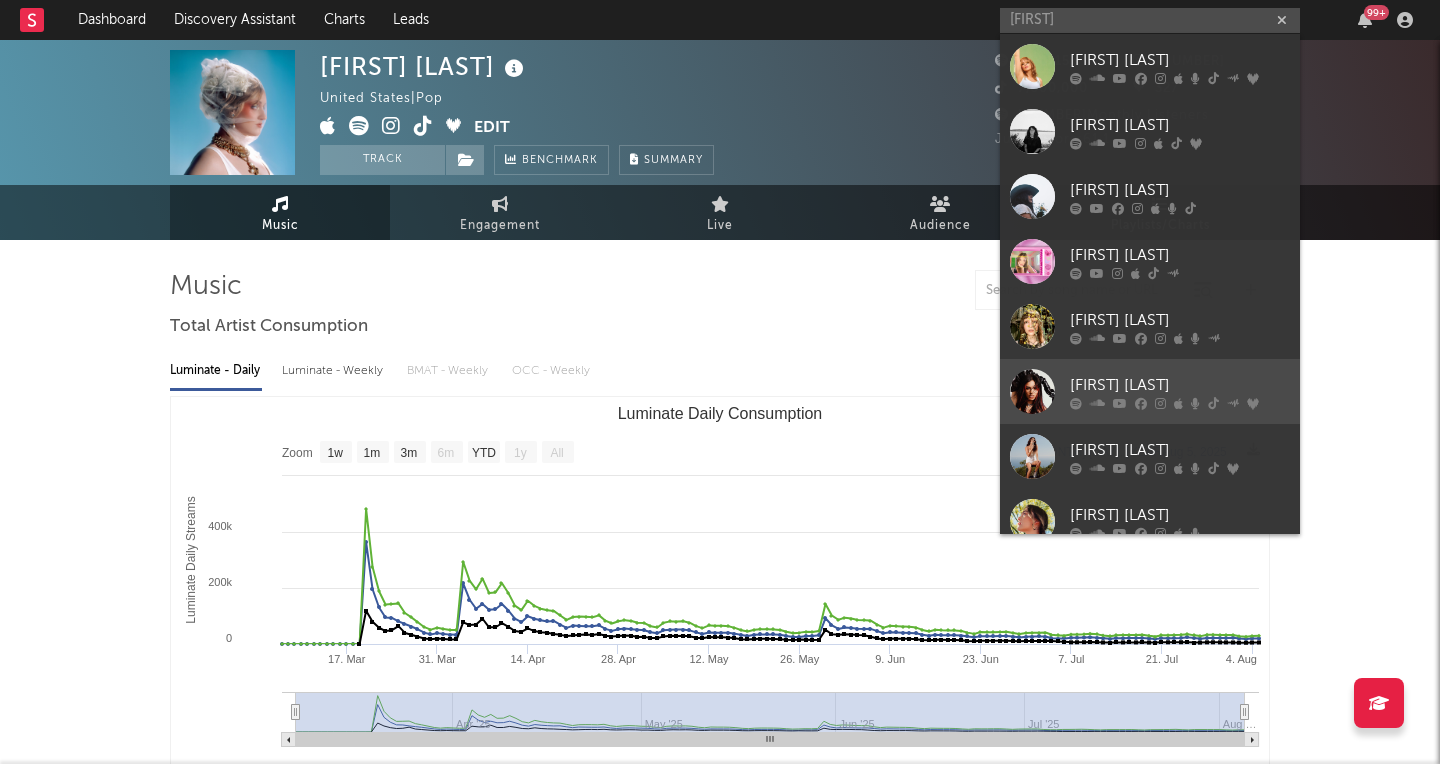 click on "[FIRST] [LAST]" at bounding box center [1150, 391] 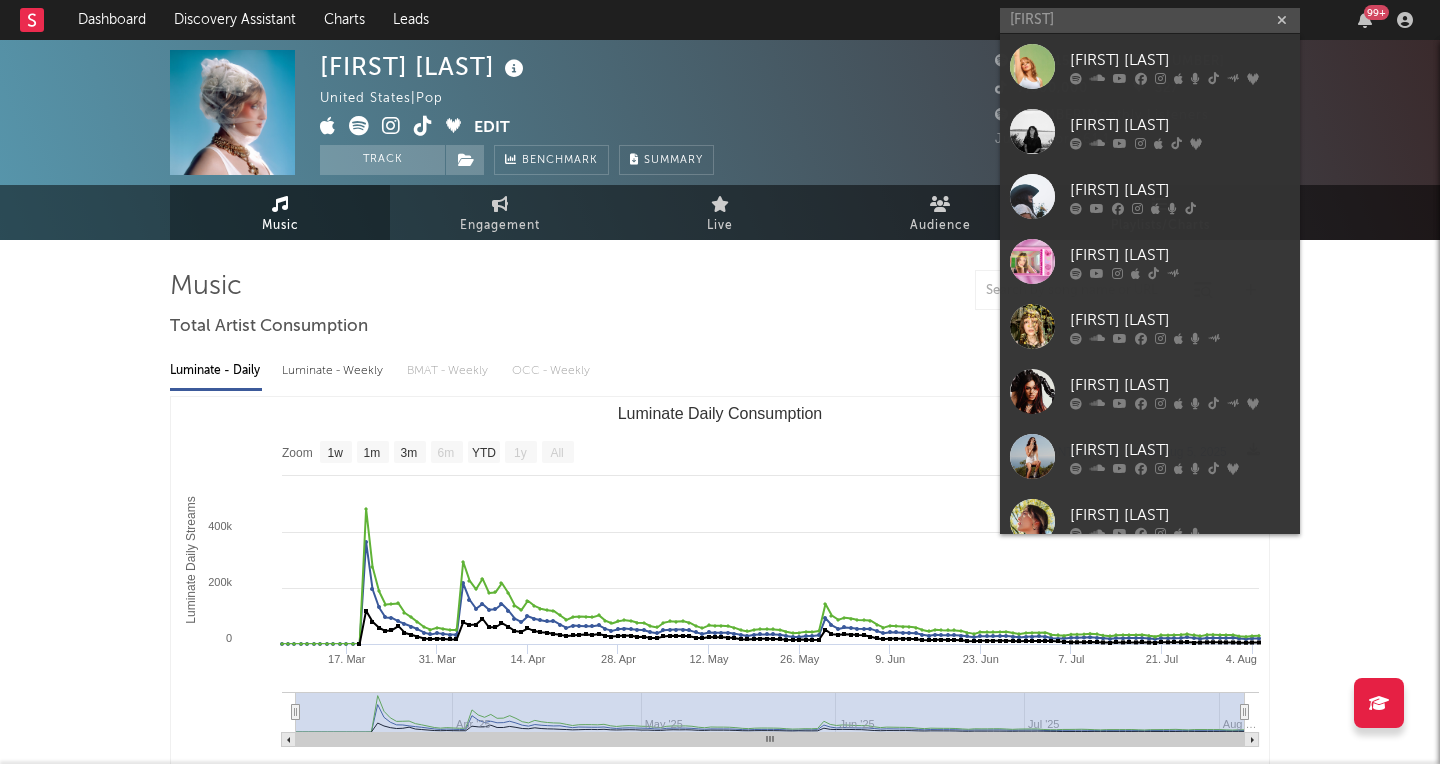 type 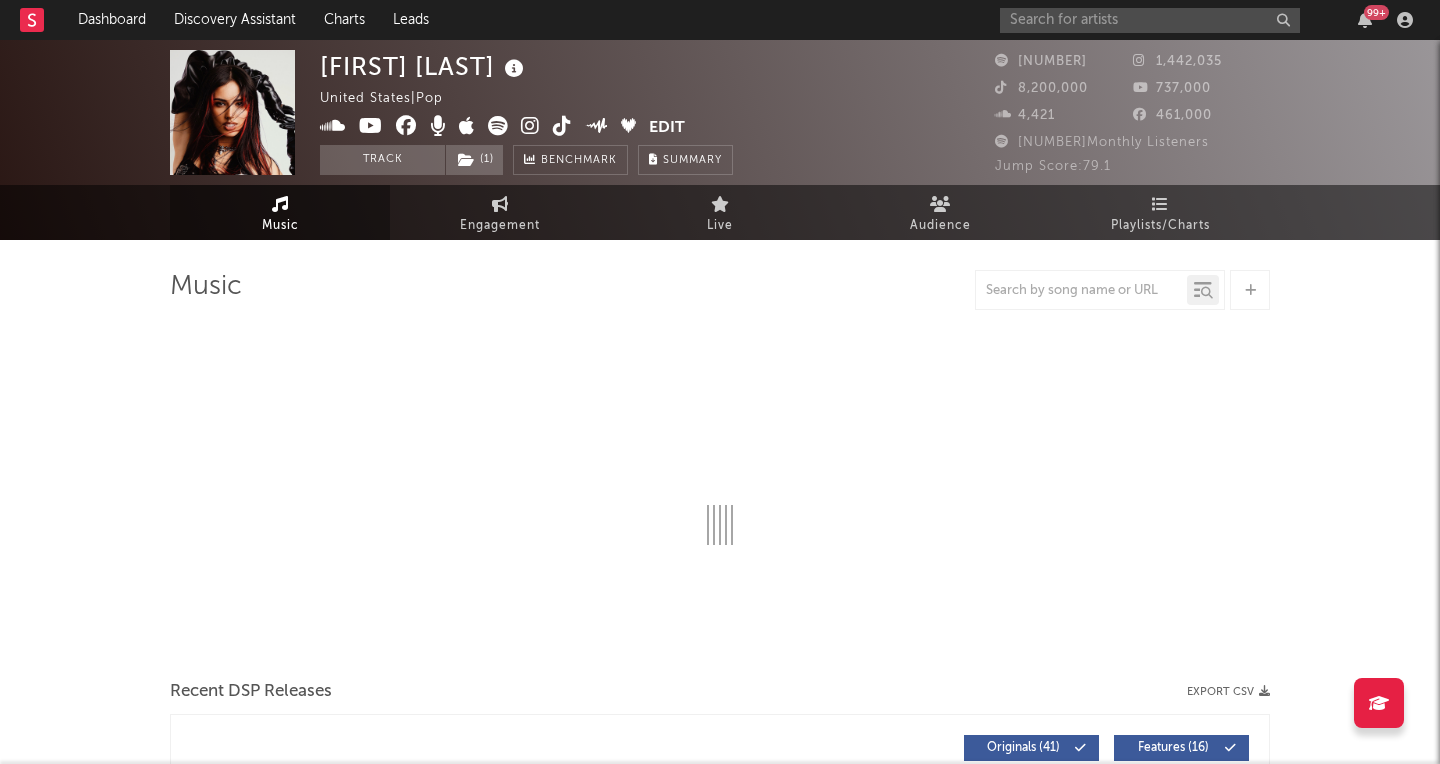 select on "6m" 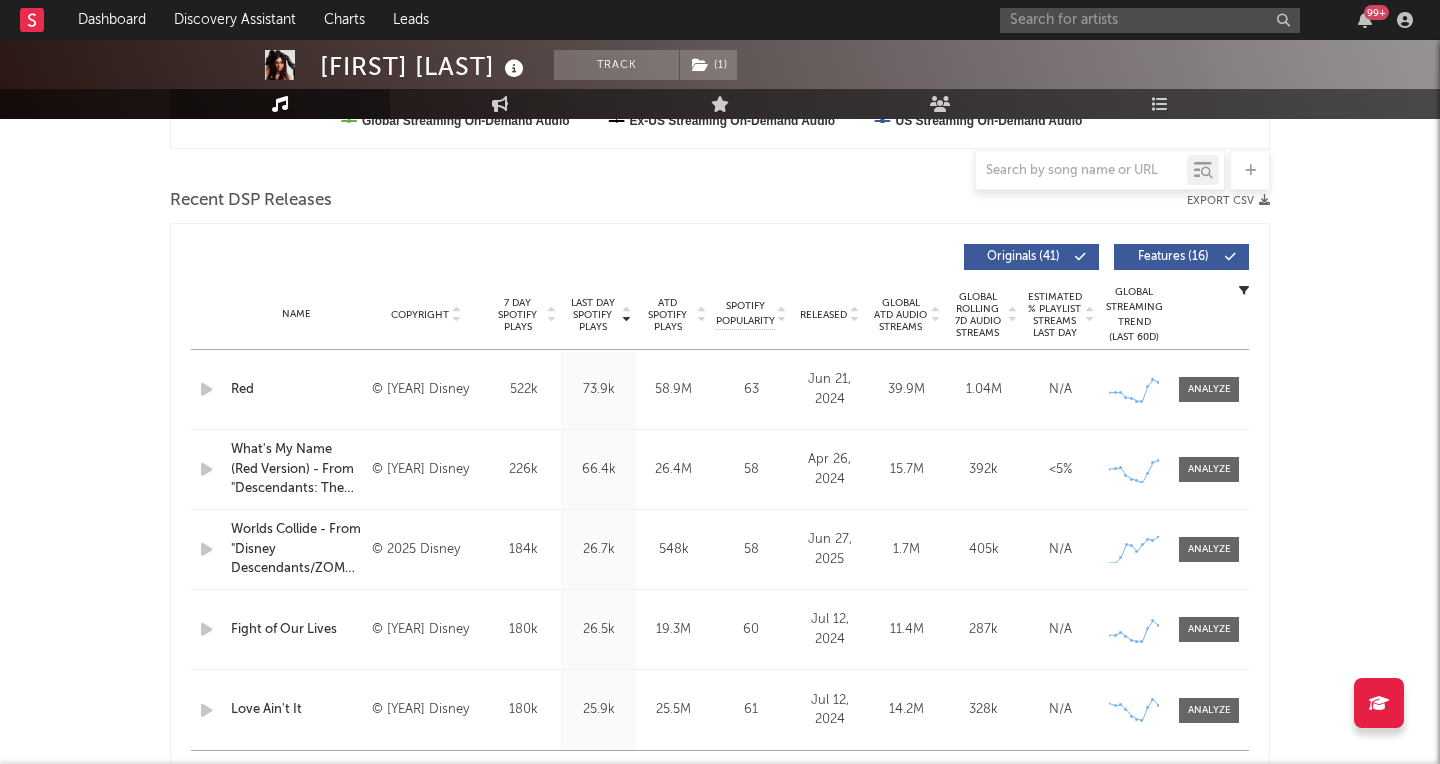 scroll, scrollTop: 0, scrollLeft: 0, axis: both 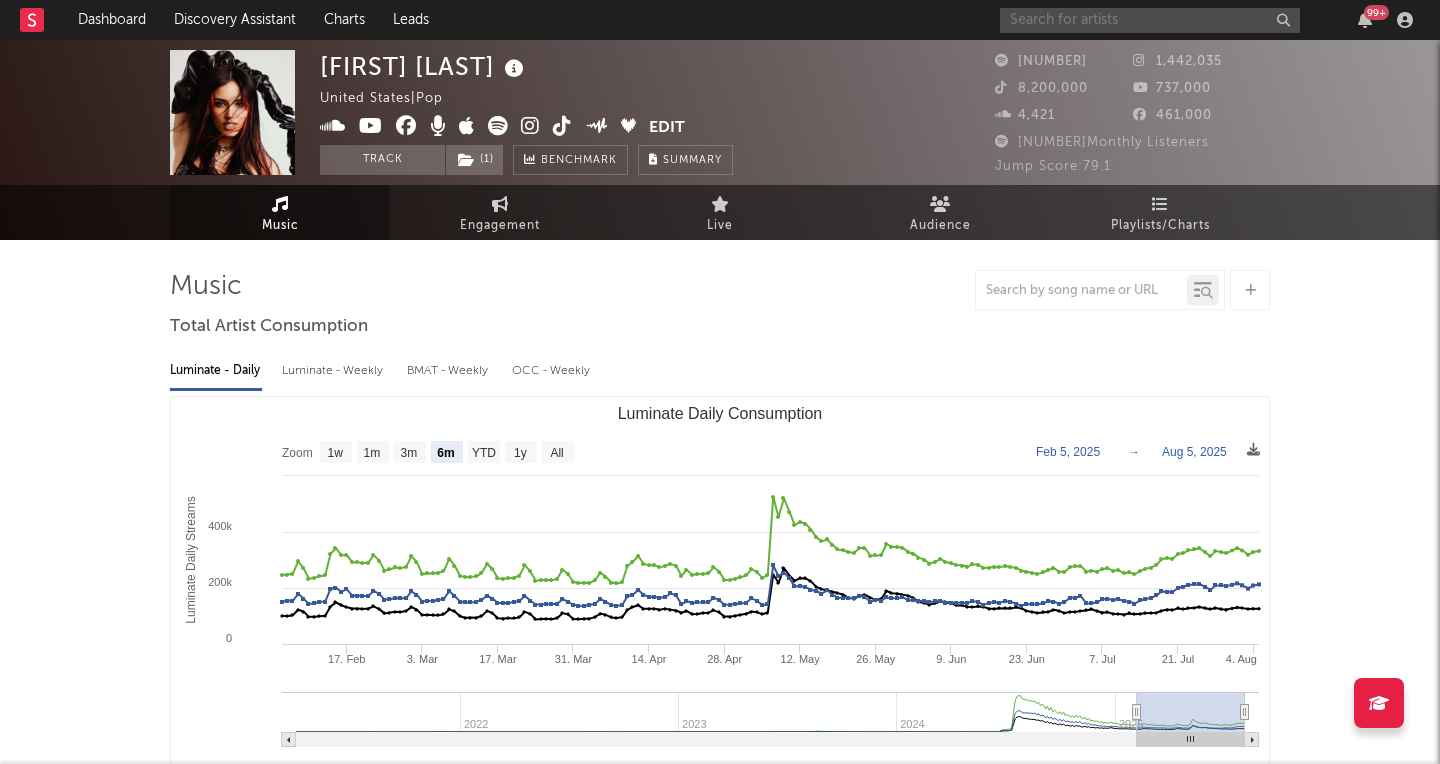 click at bounding box center [1150, 20] 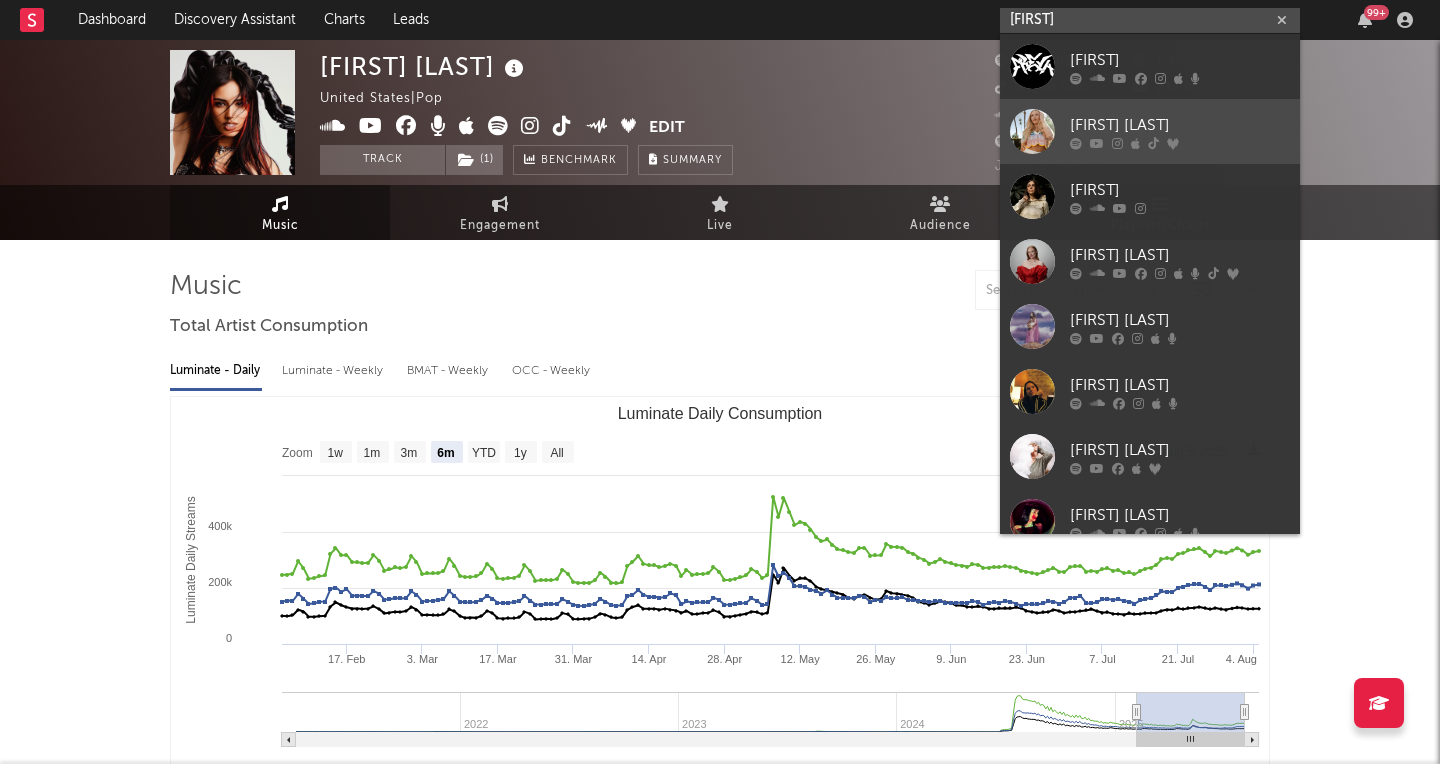 type on "freya" 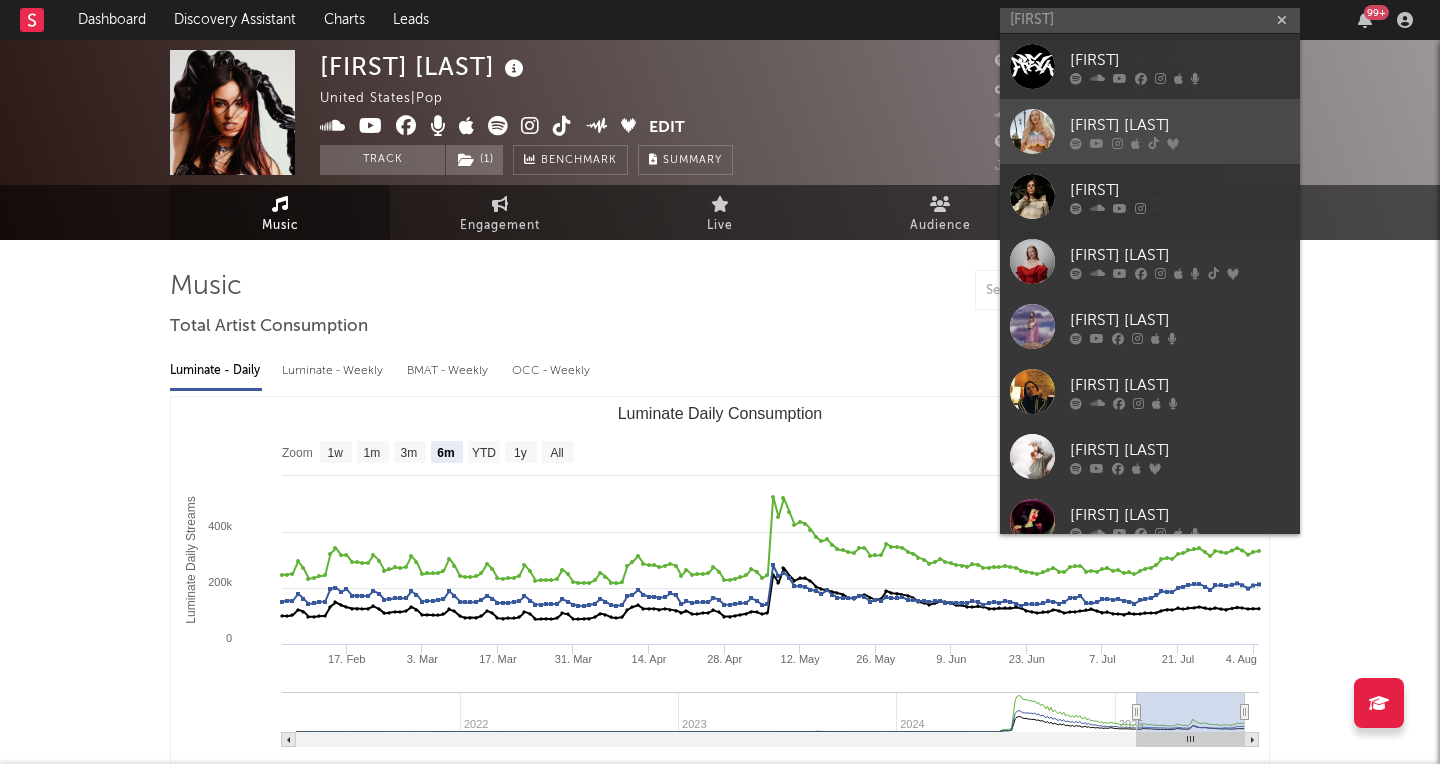 click on "[FIRST] [LAST]" at bounding box center [1180, 125] 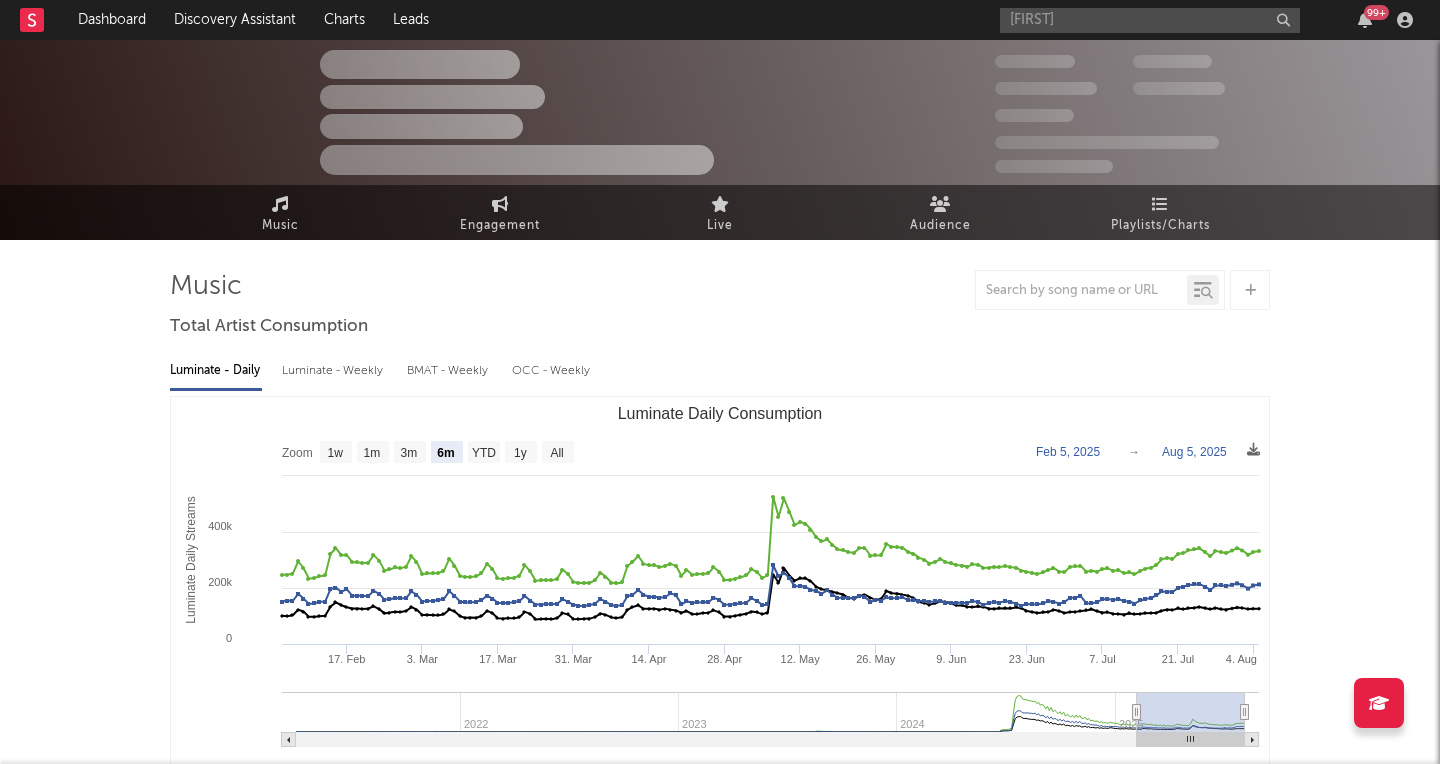 type 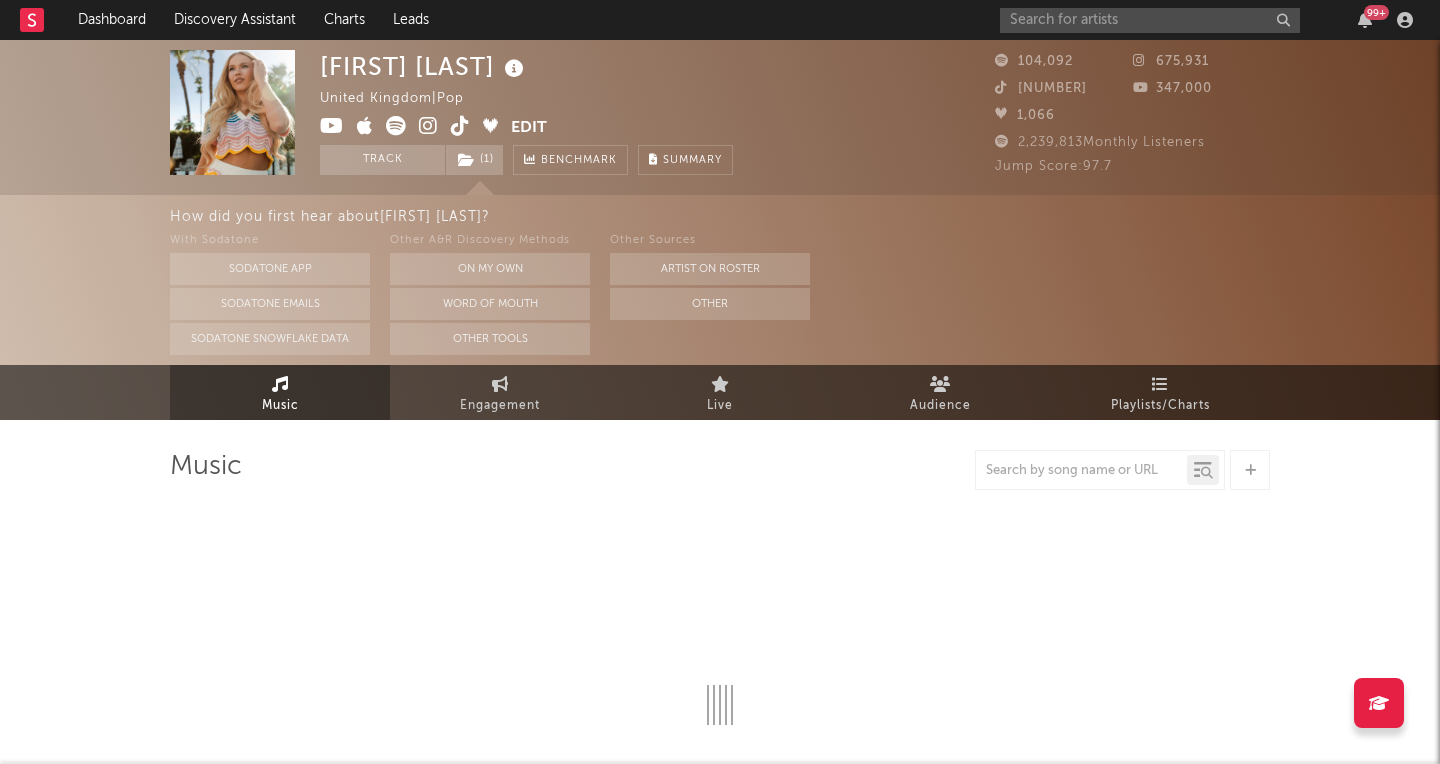 select on "6m" 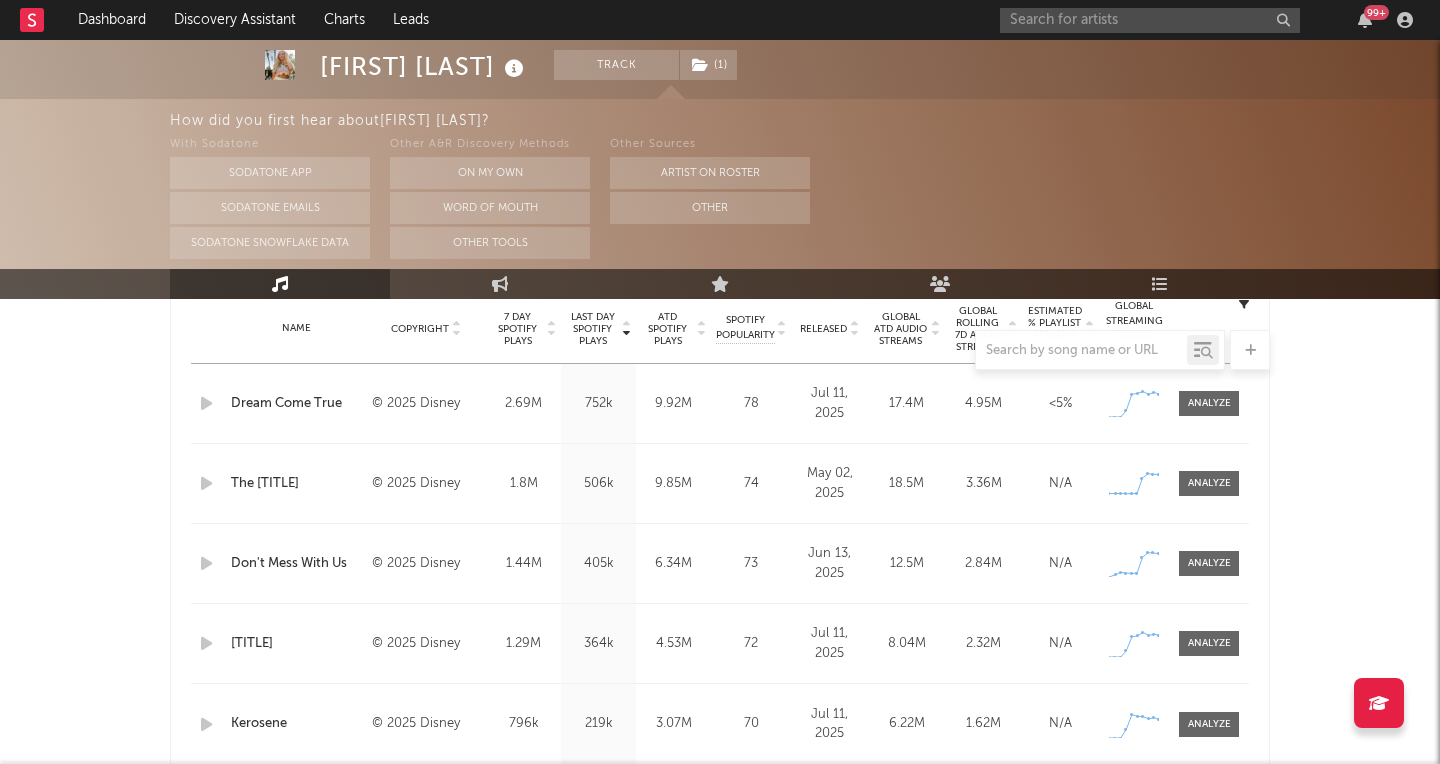 scroll, scrollTop: 810, scrollLeft: 0, axis: vertical 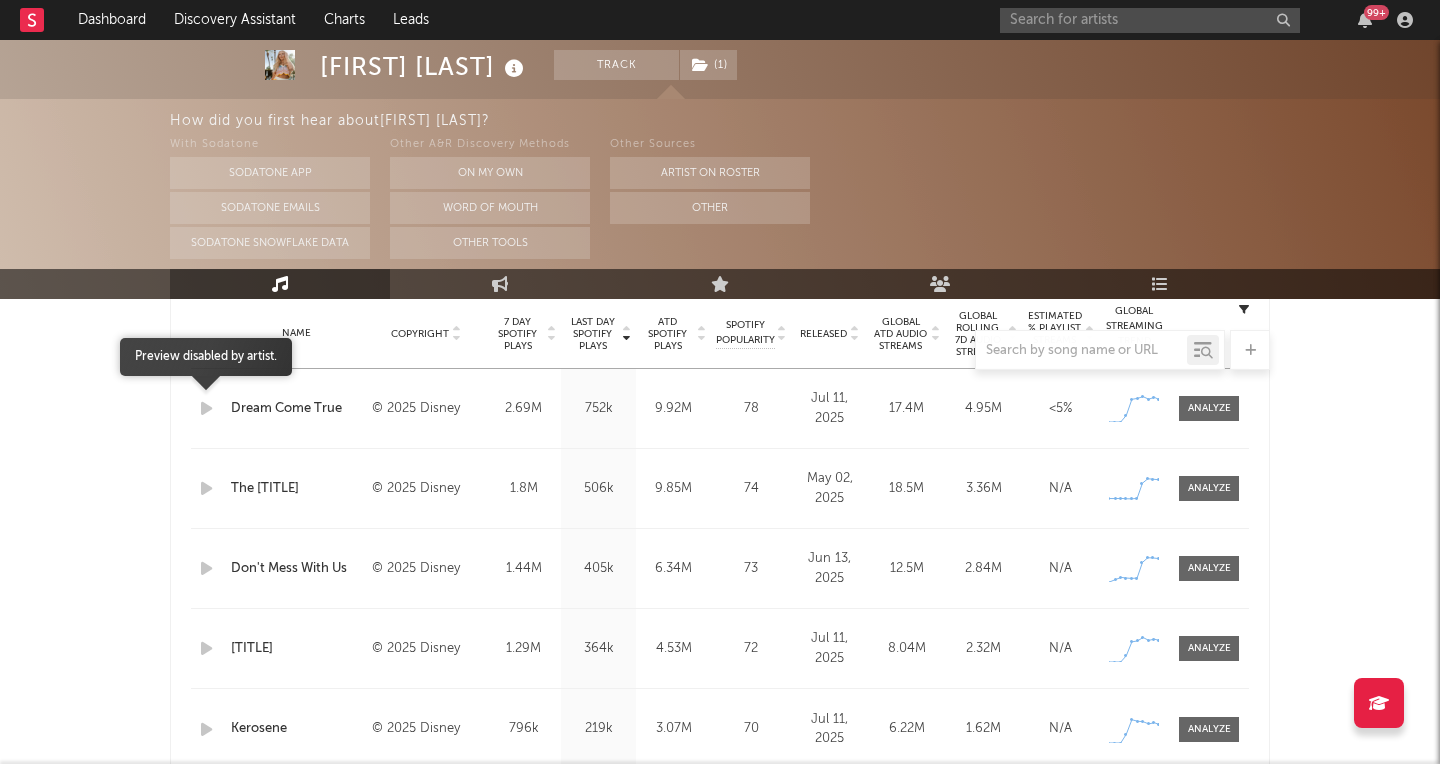 click at bounding box center [206, 408] 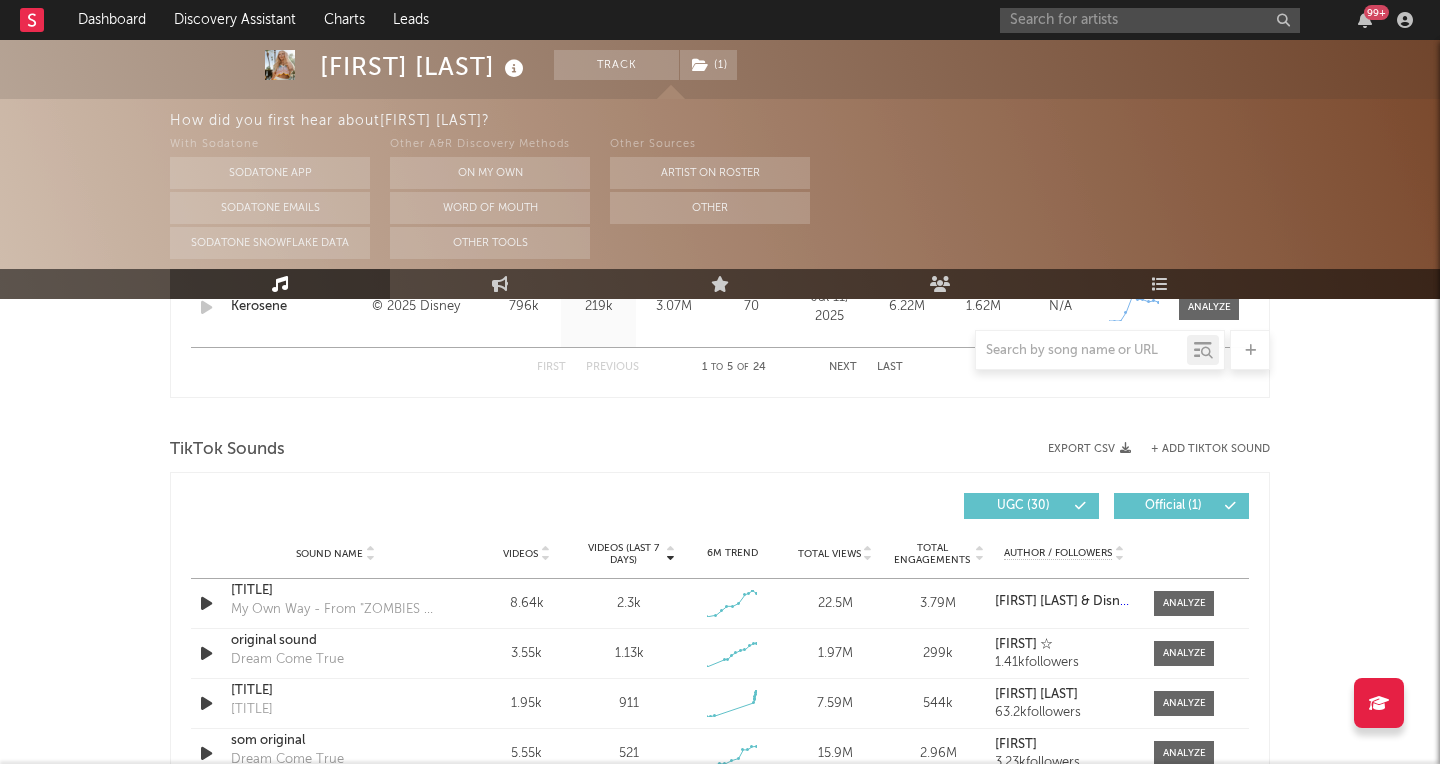 scroll, scrollTop: 1428, scrollLeft: 0, axis: vertical 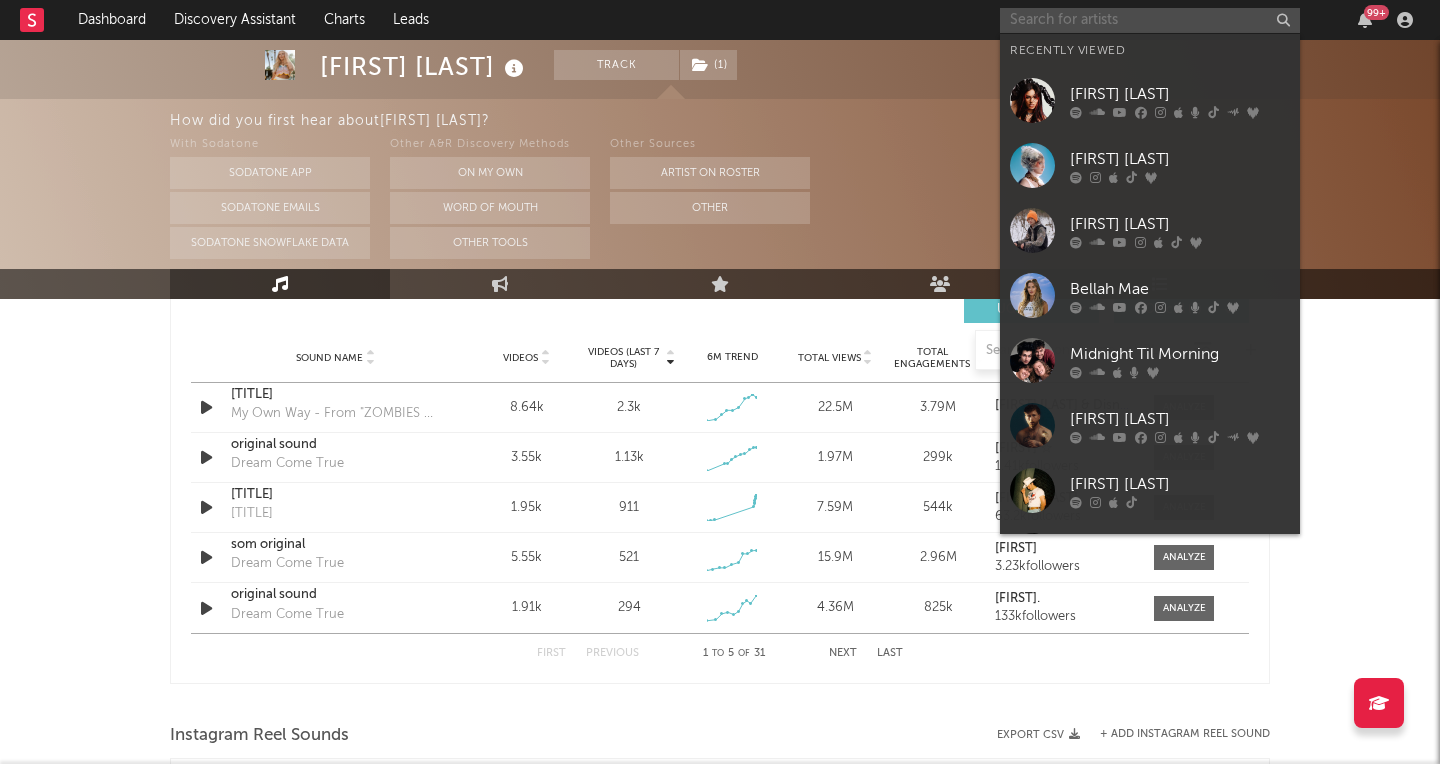 click at bounding box center (1150, 20) 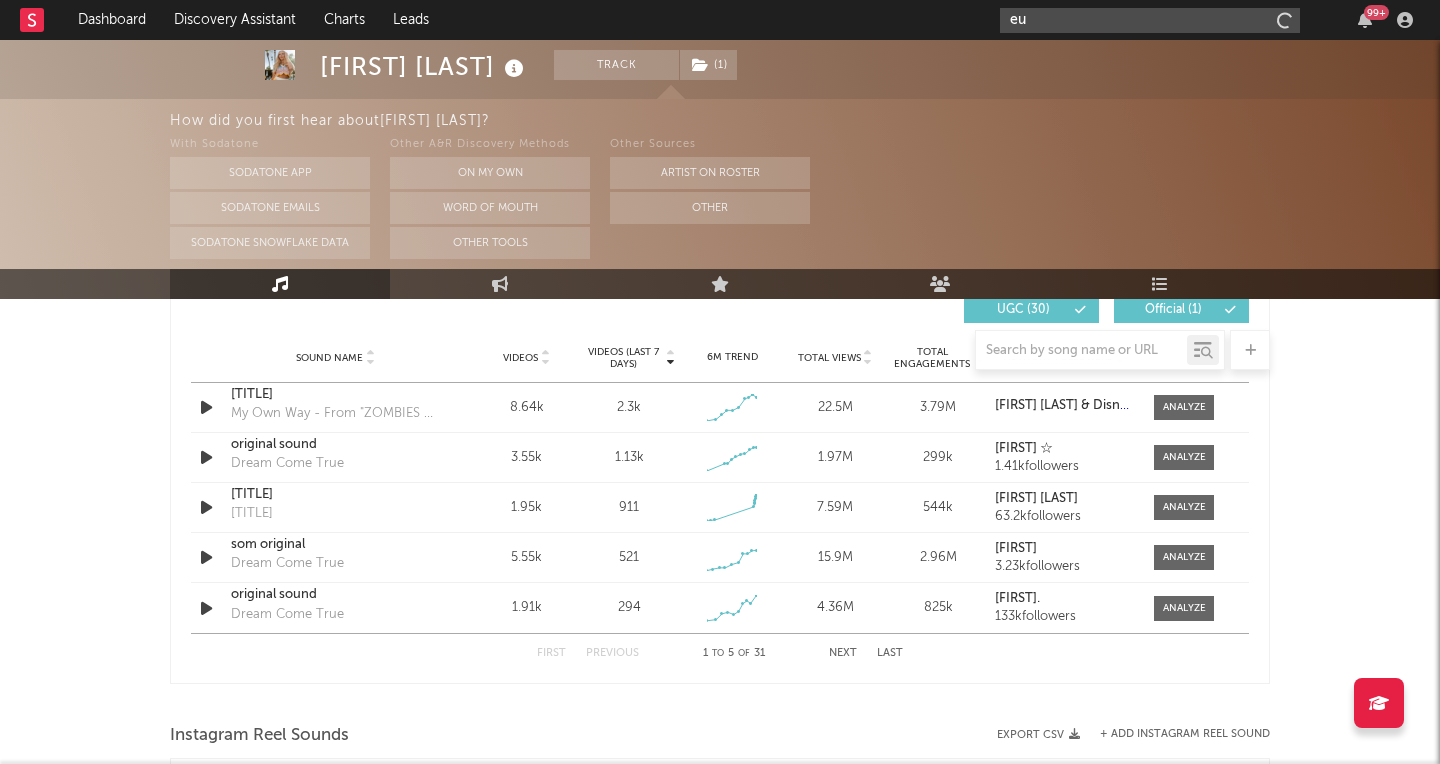 type on "e" 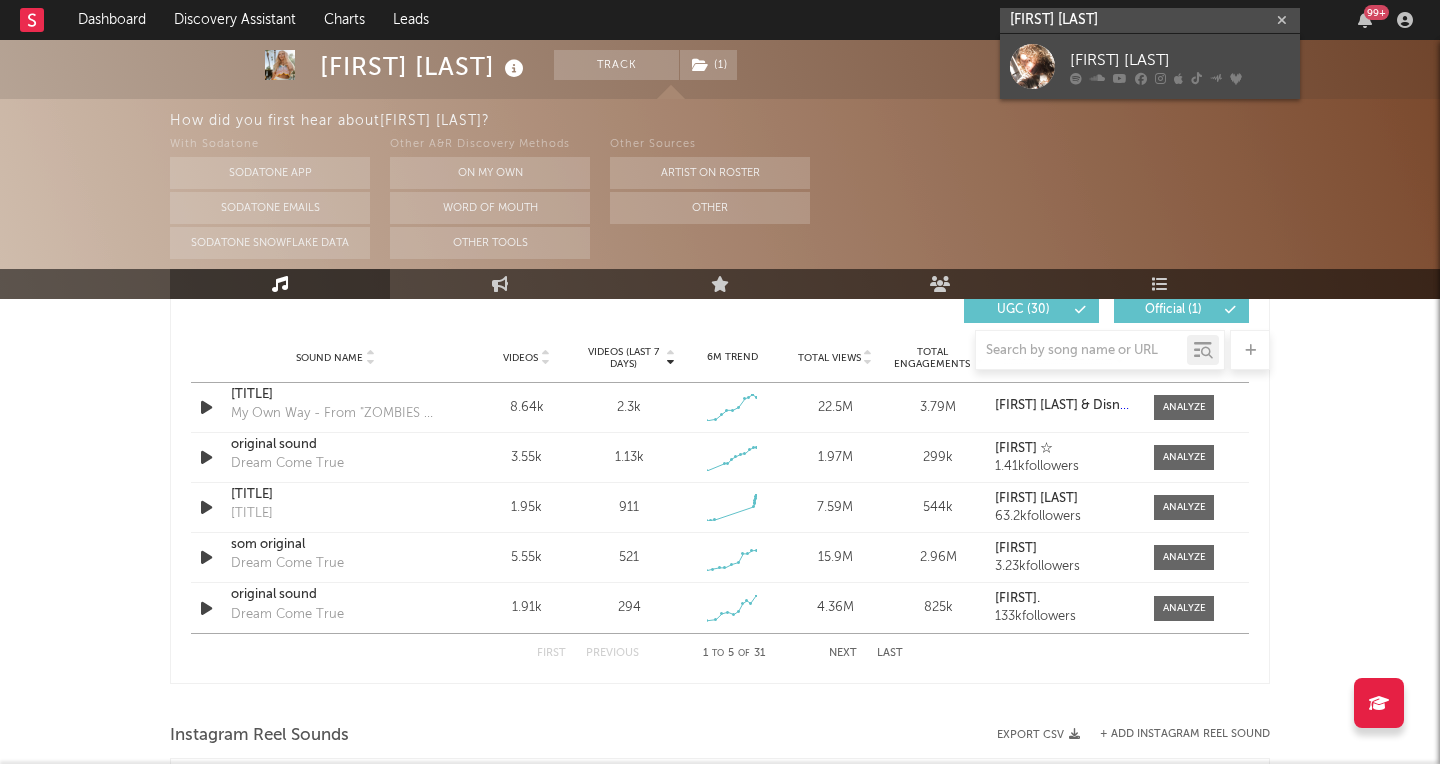type on "ruby rose turner" 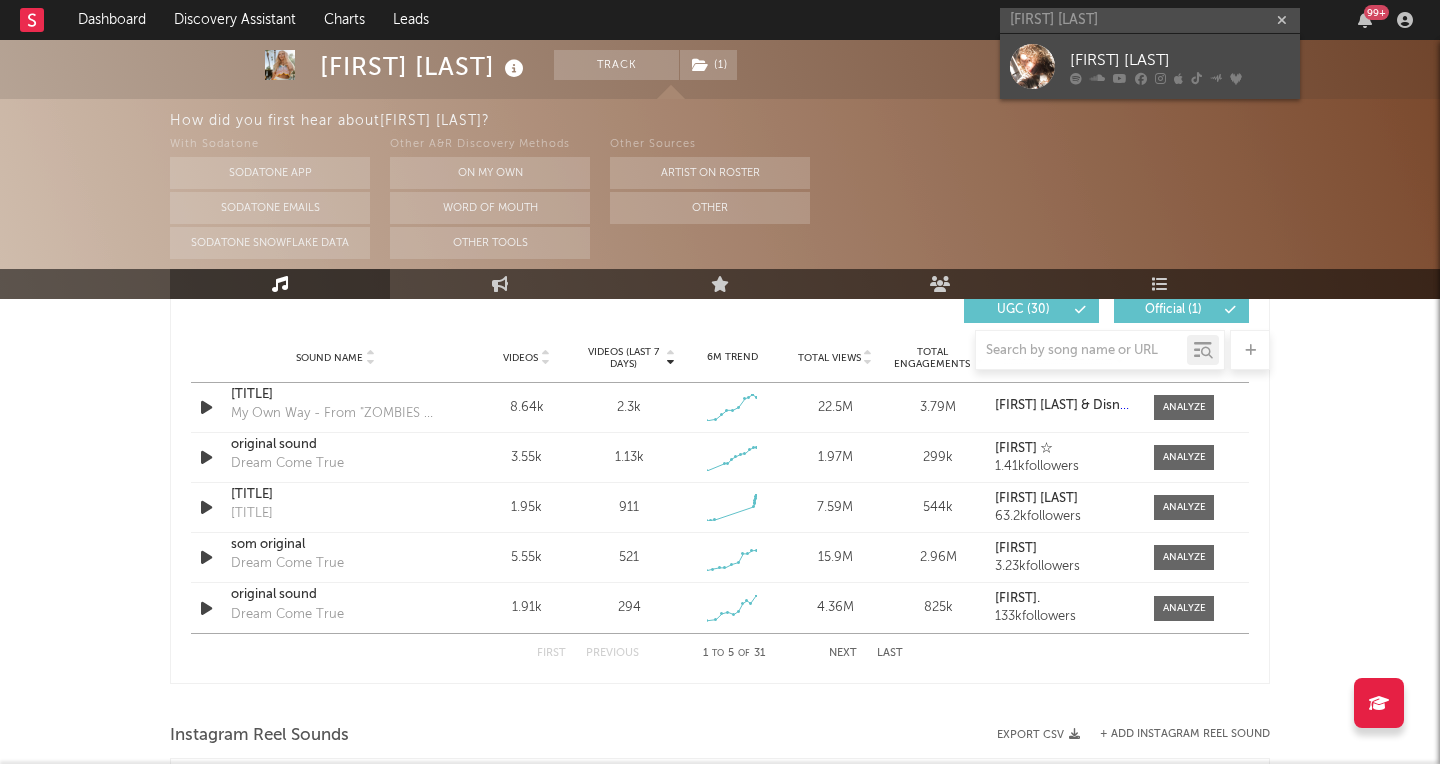 click on "[FIRST] [LAST]" at bounding box center [1150, 66] 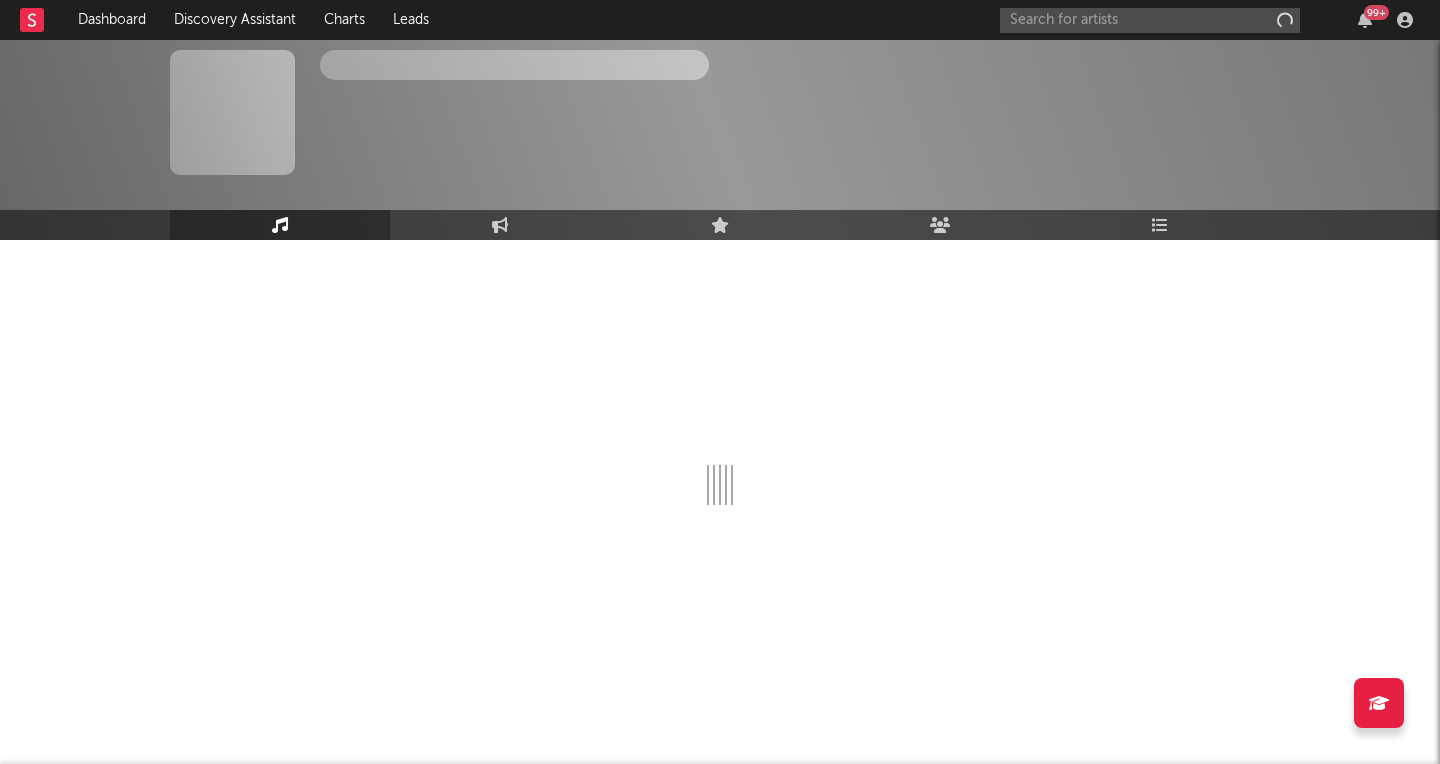 scroll, scrollTop: 0, scrollLeft: 0, axis: both 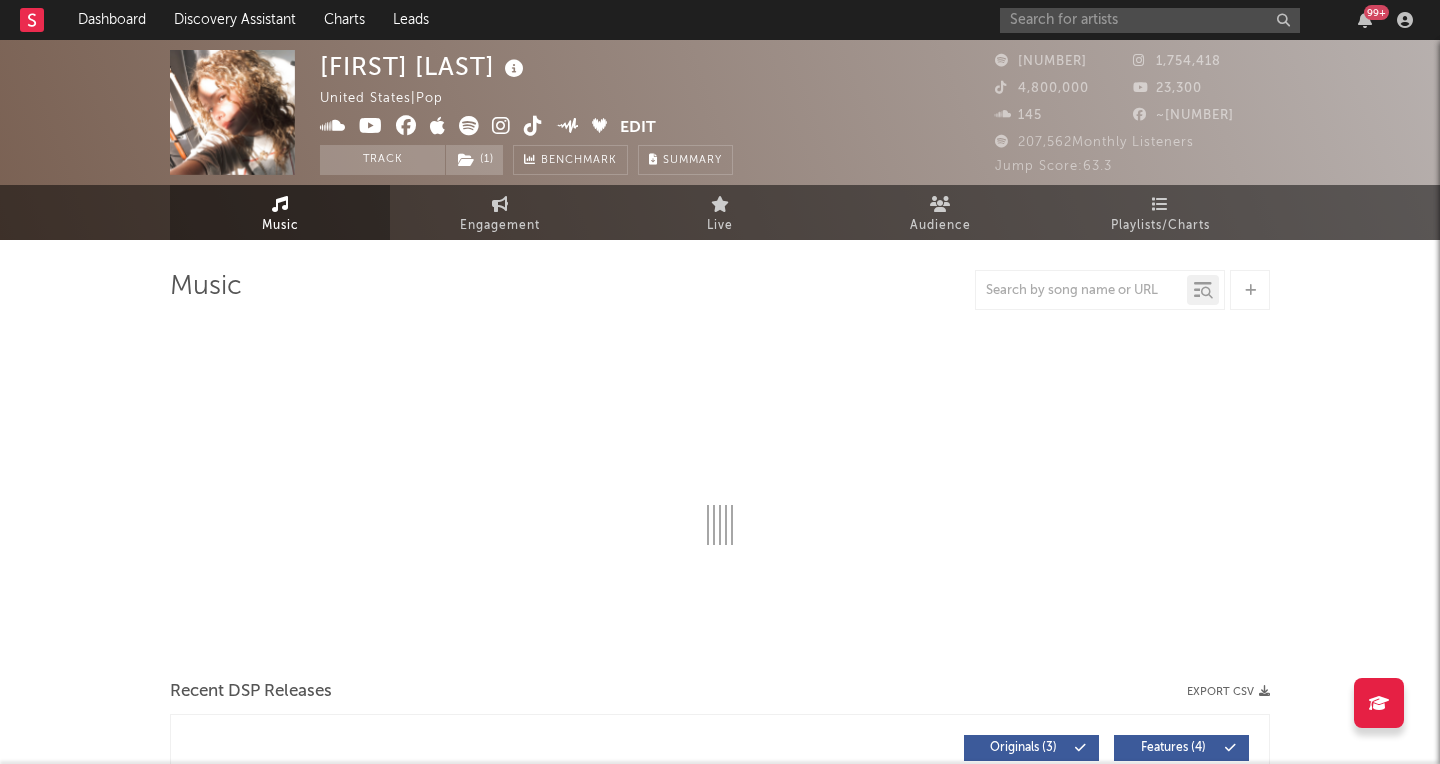 select on "6m" 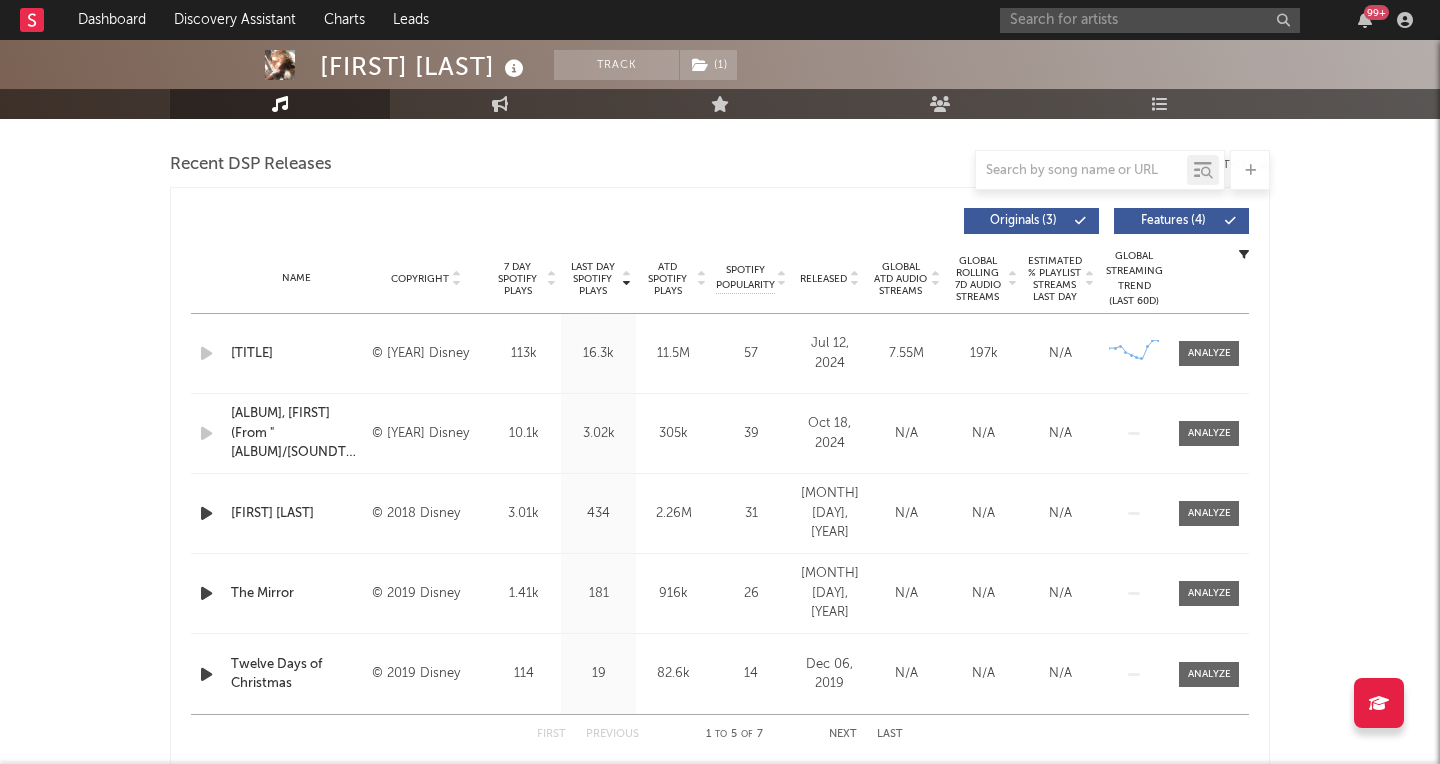 scroll, scrollTop: 0, scrollLeft: 0, axis: both 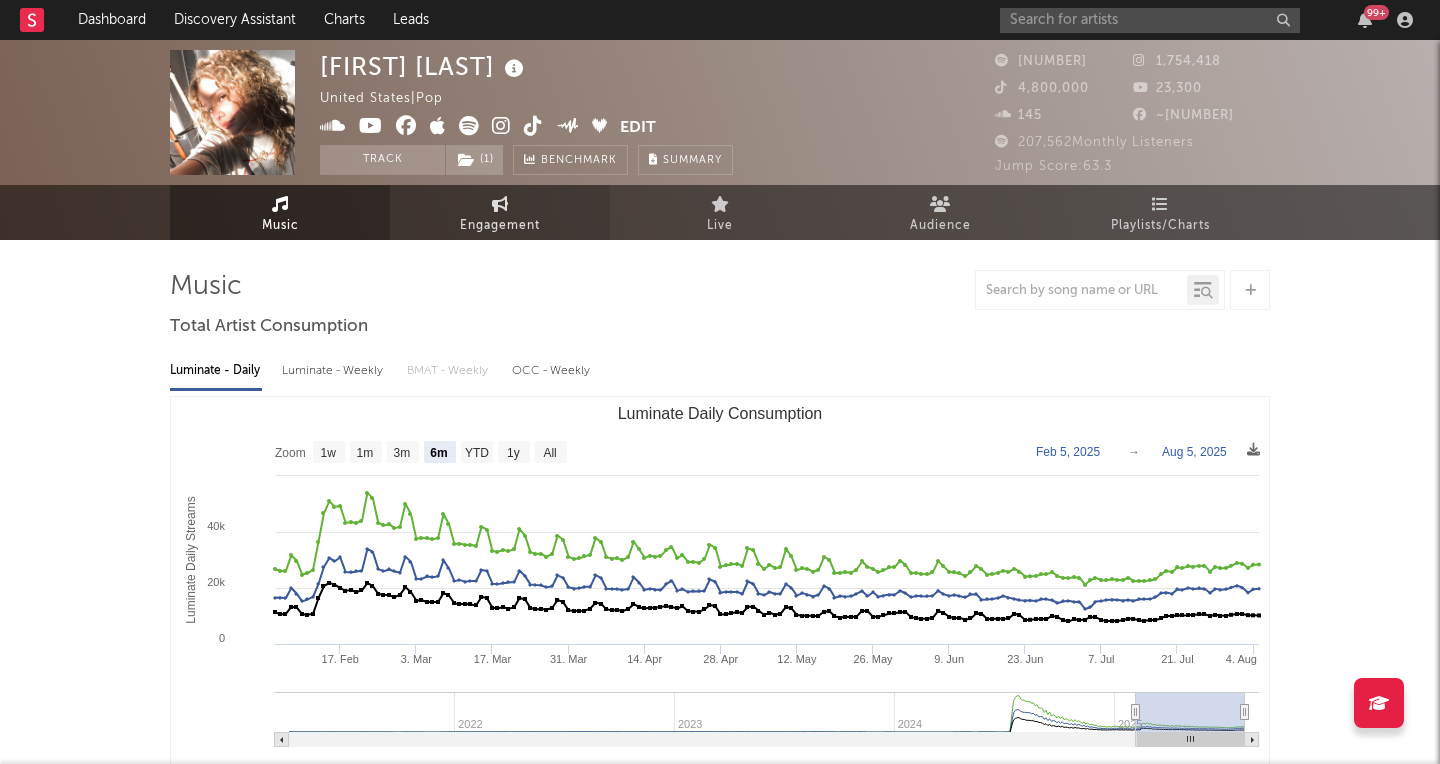 click on "Engagement" at bounding box center [500, 226] 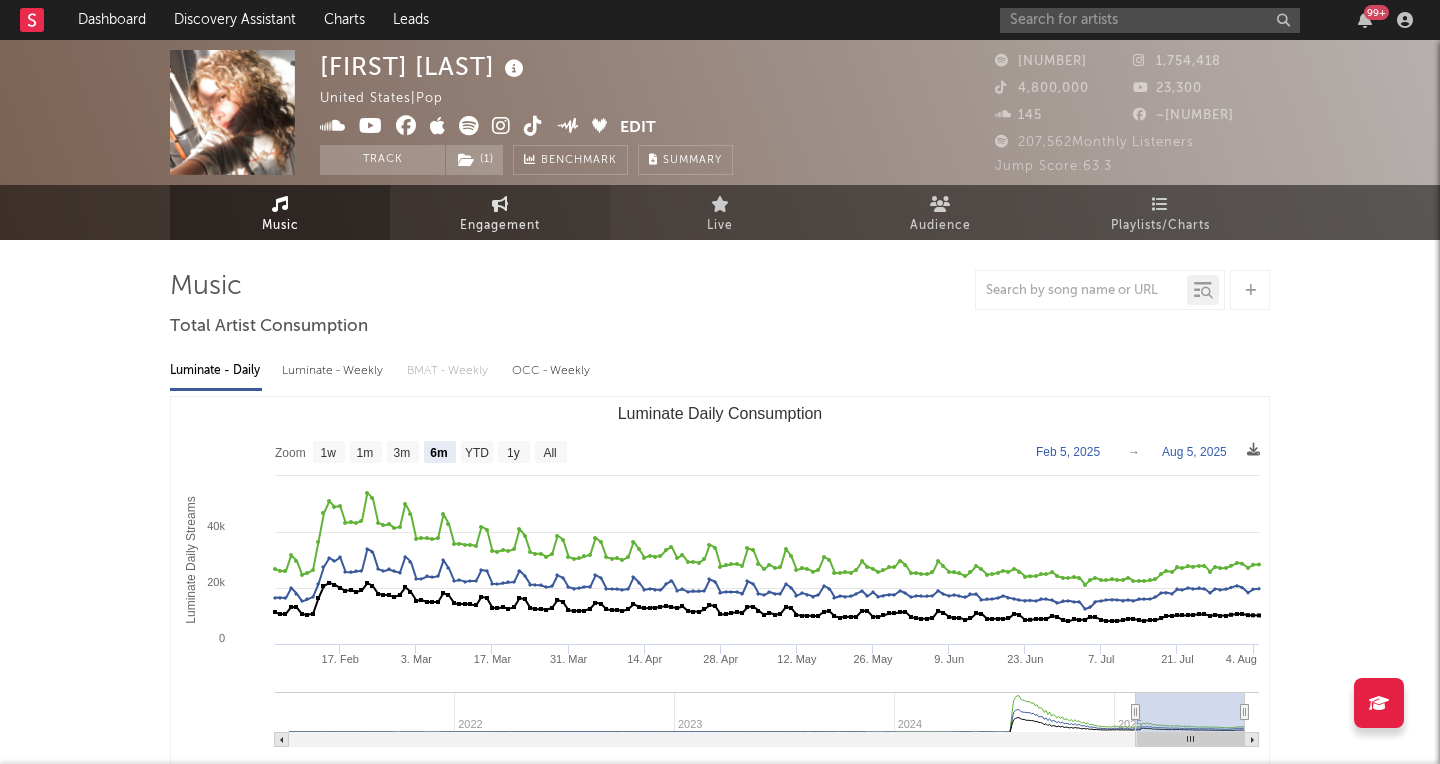 select on "1w" 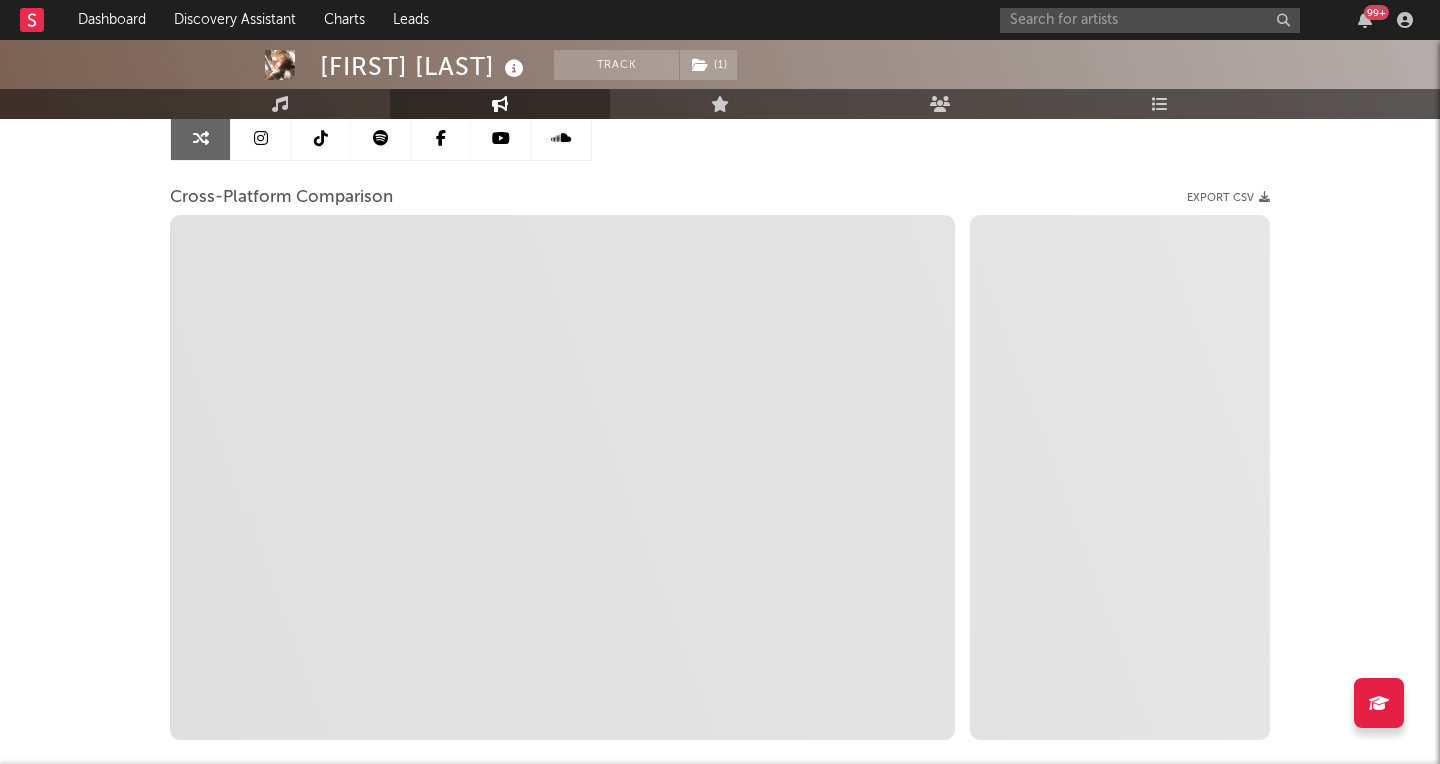 scroll, scrollTop: 178, scrollLeft: 0, axis: vertical 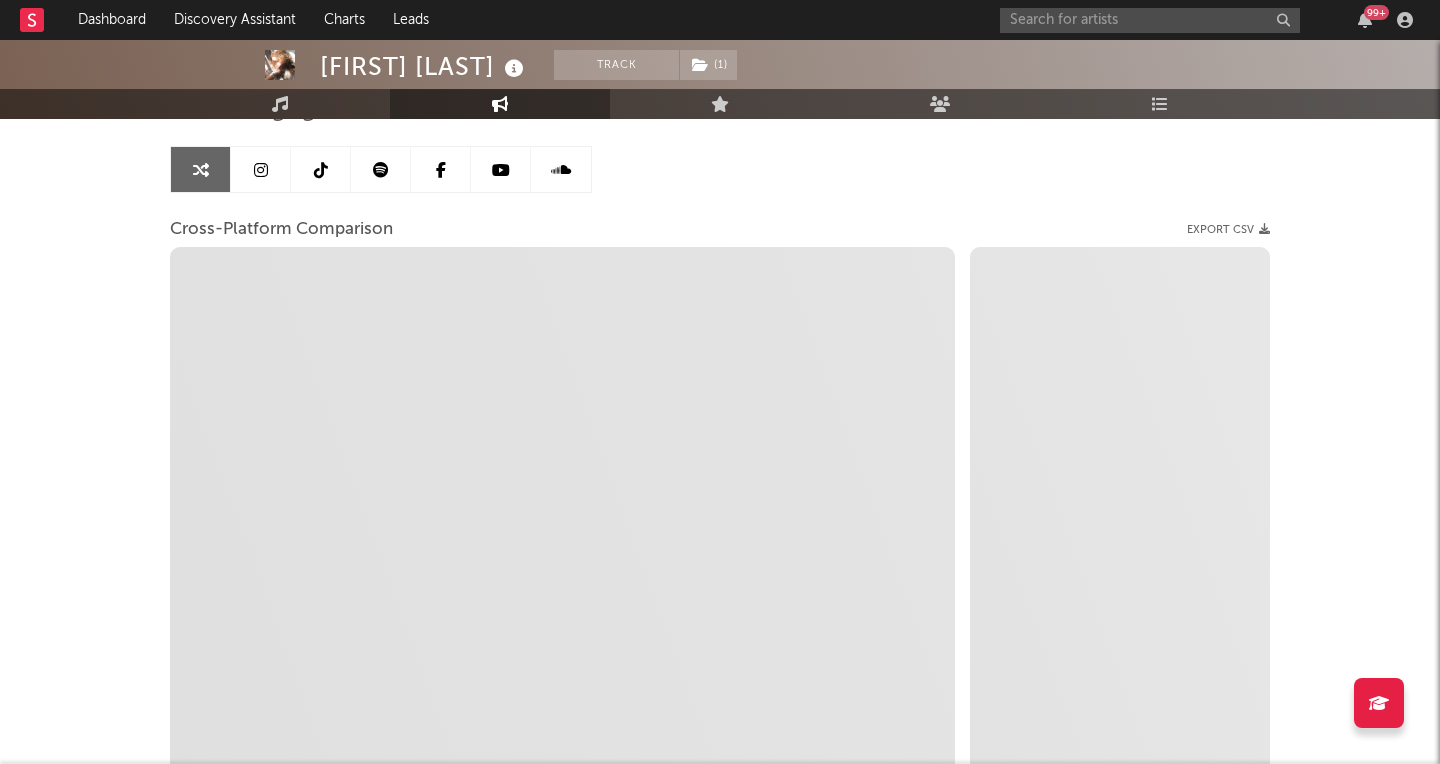 select on "1m" 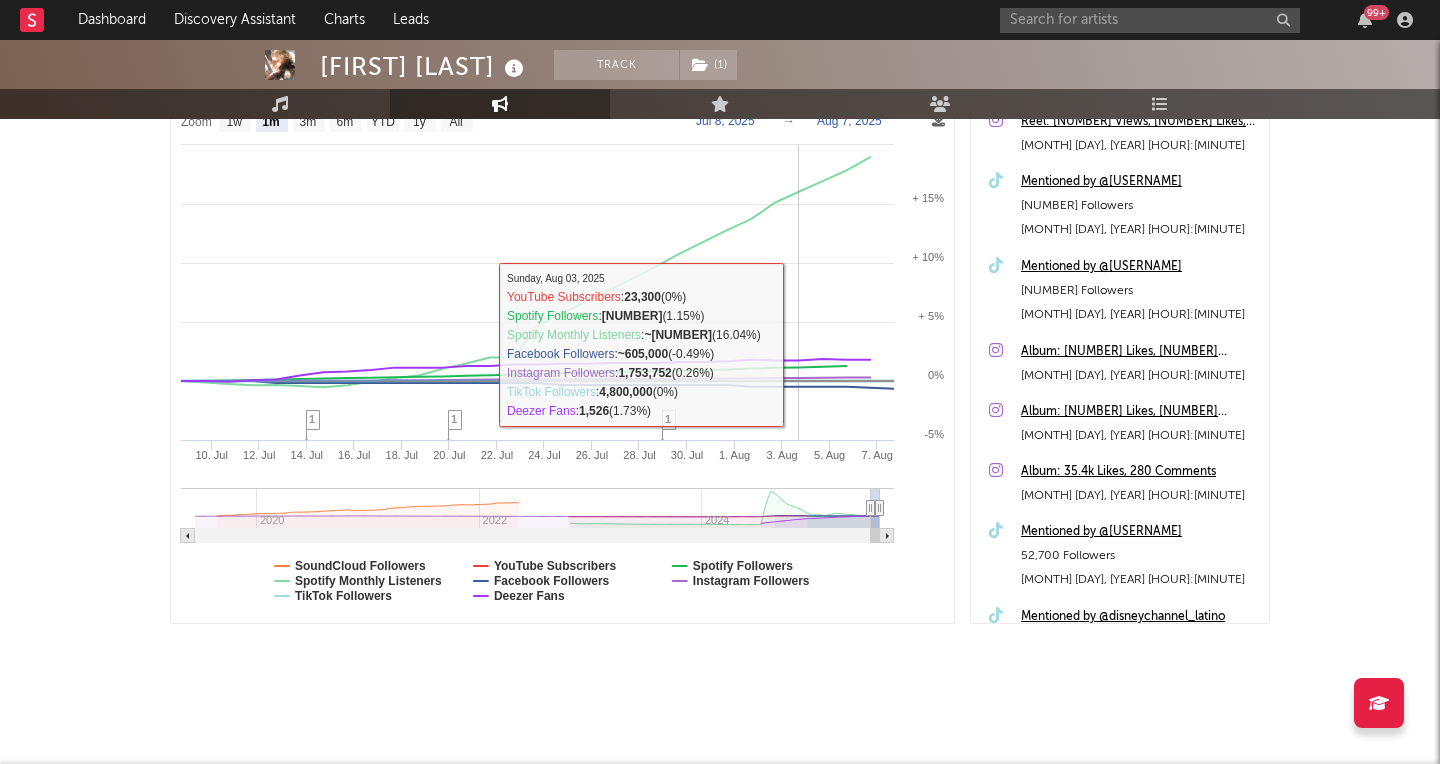 scroll, scrollTop: 0, scrollLeft: 0, axis: both 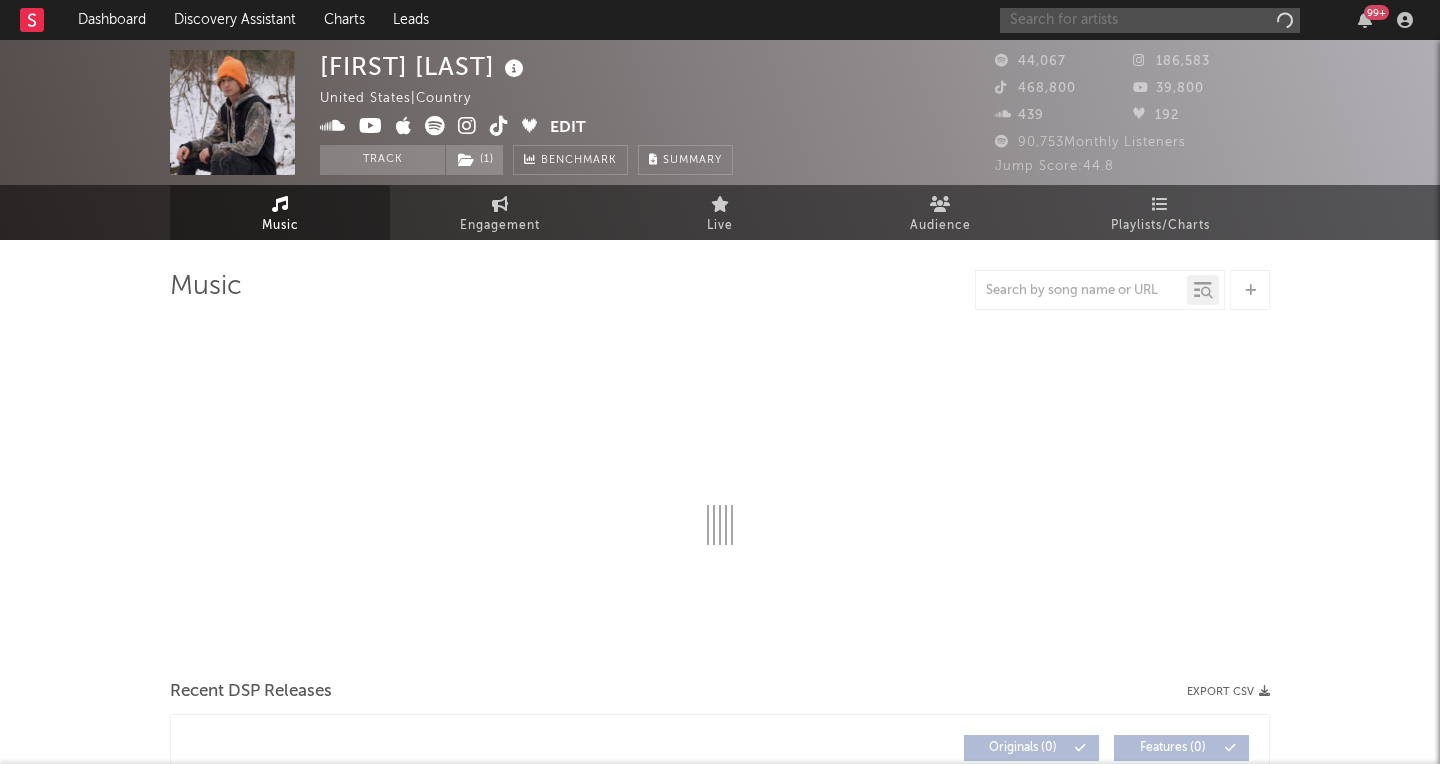 click at bounding box center (1150, 20) 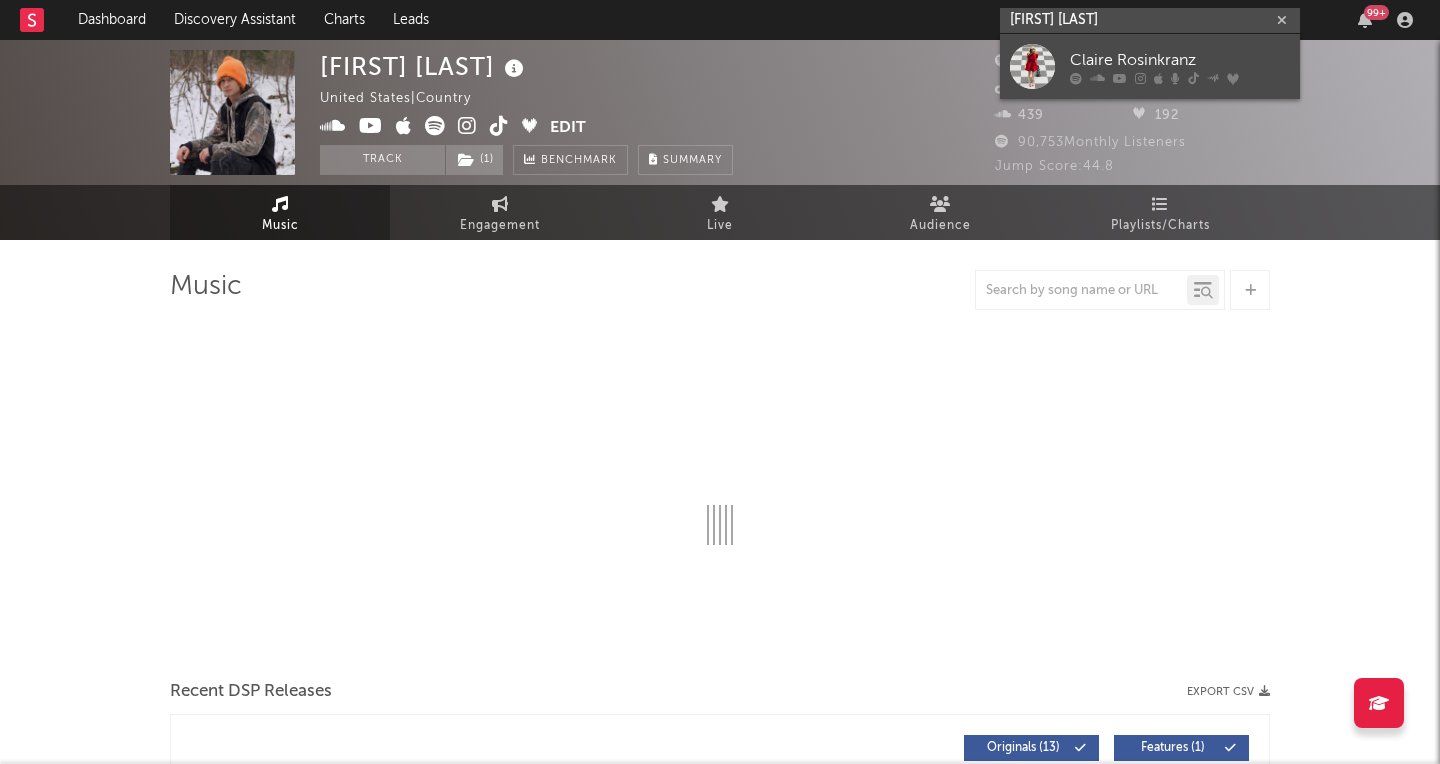 type on "[FIRST] [LAST]" 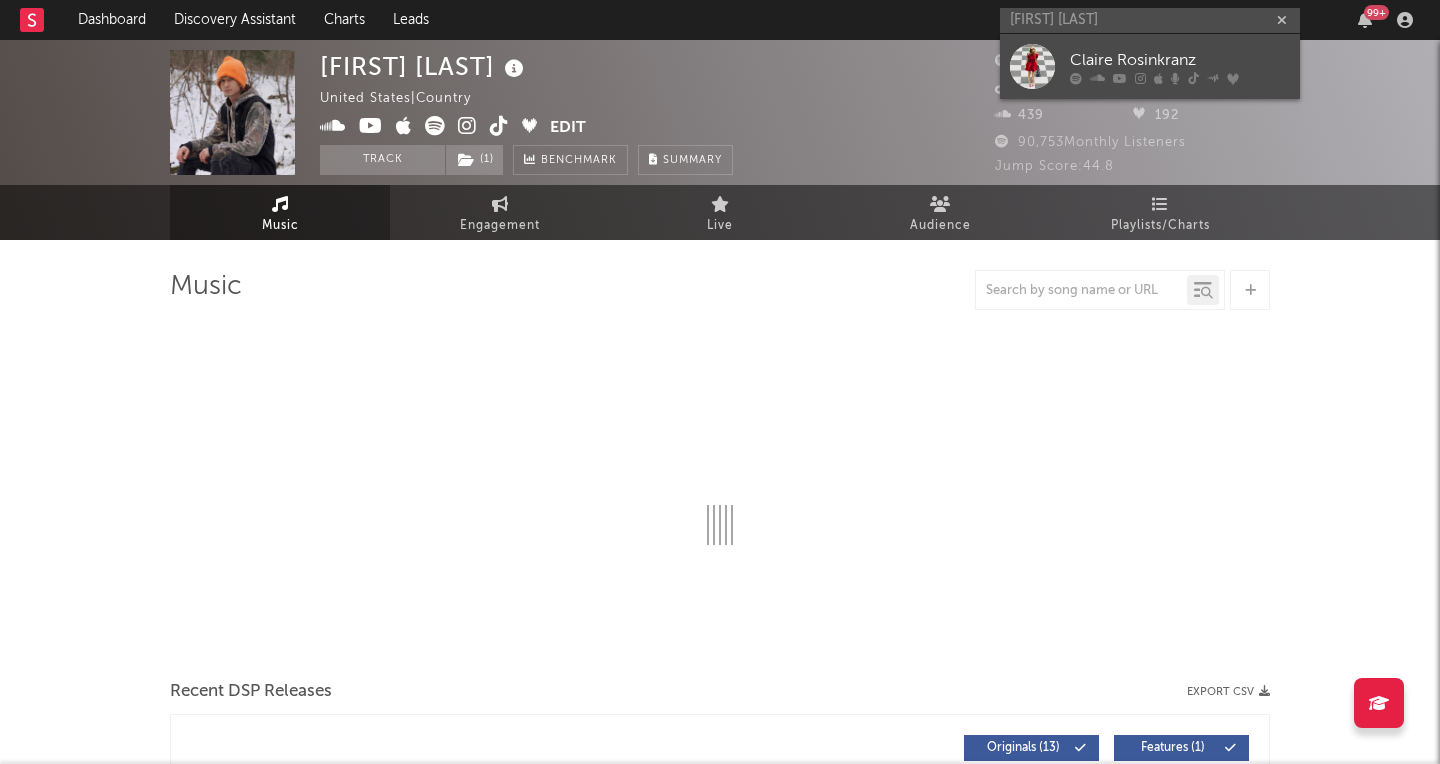 click on "Claire Rosinkranz" at bounding box center [1180, 60] 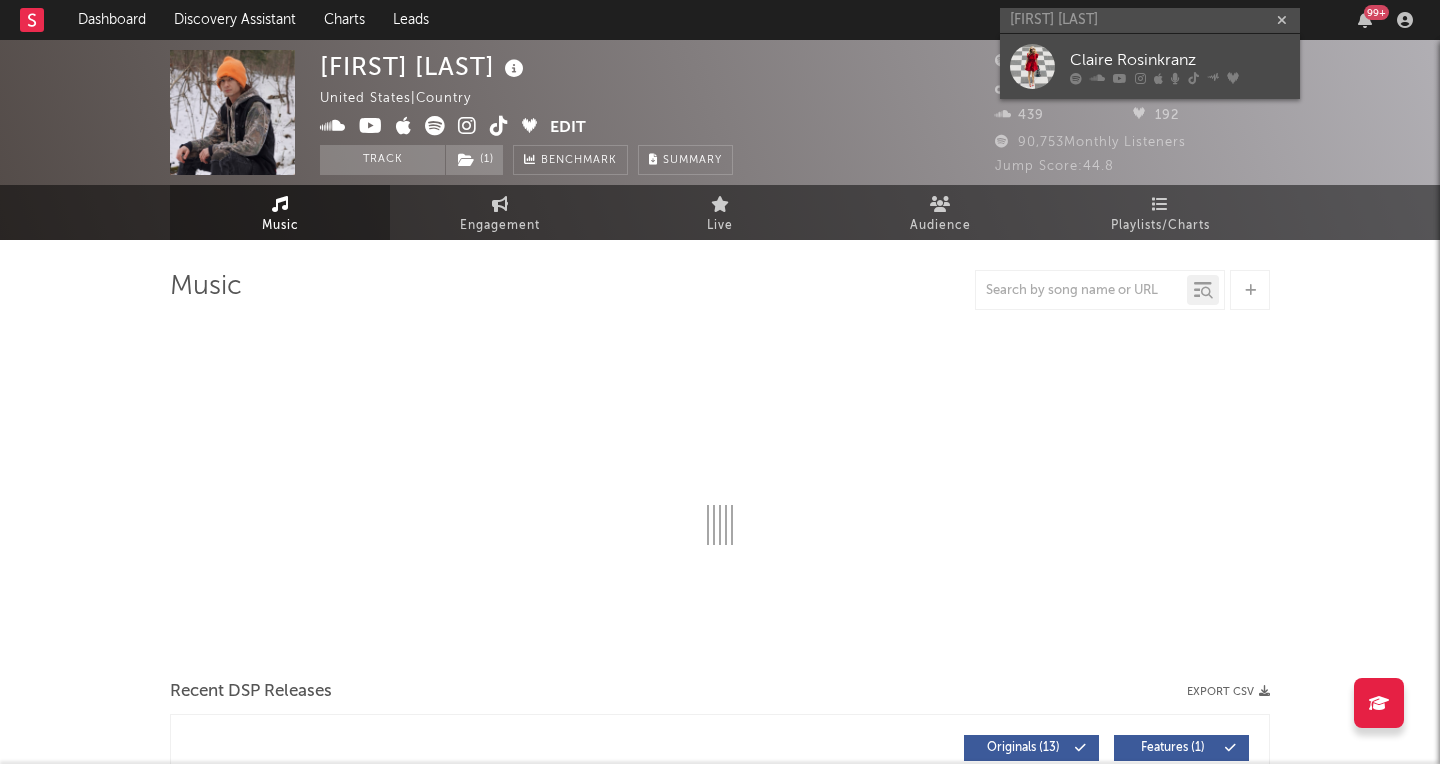 type 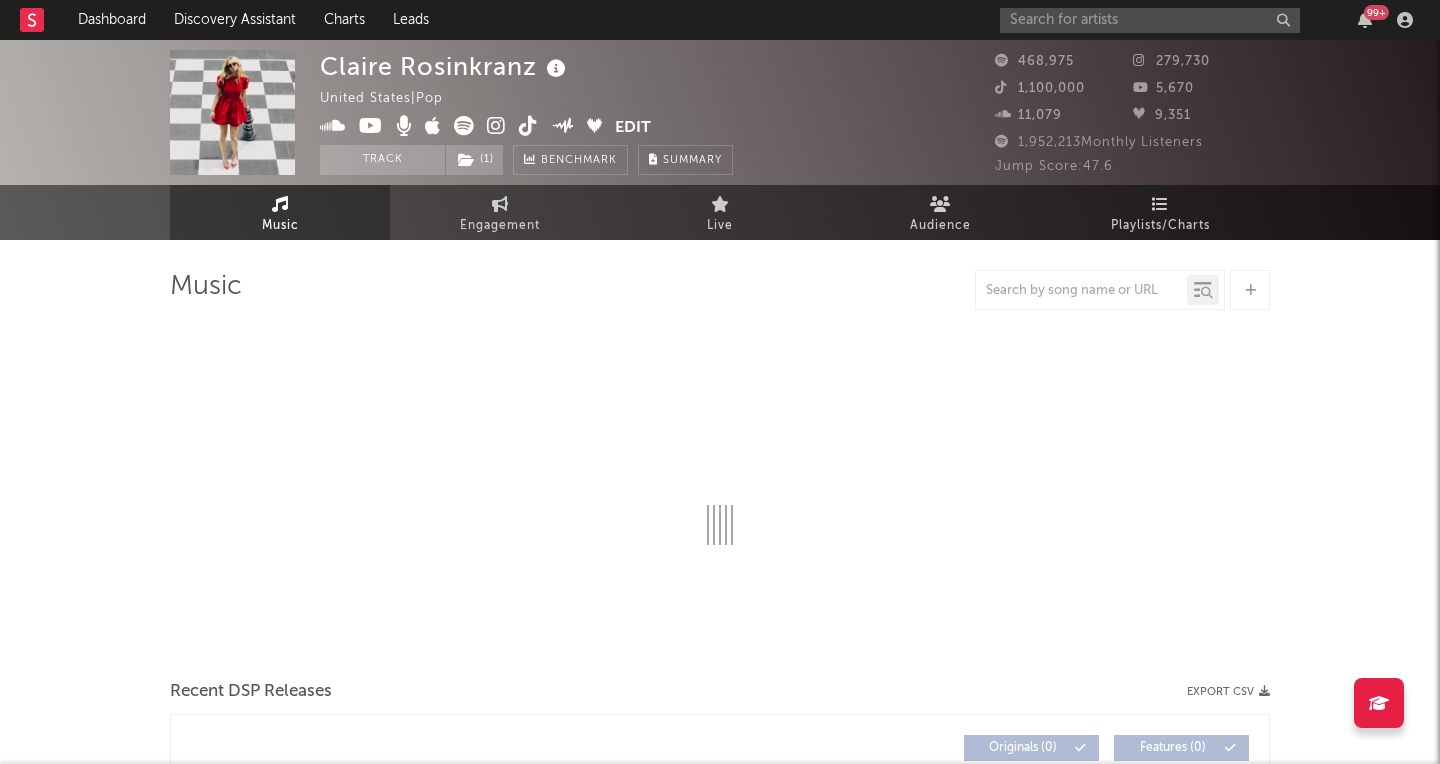 select on "6m" 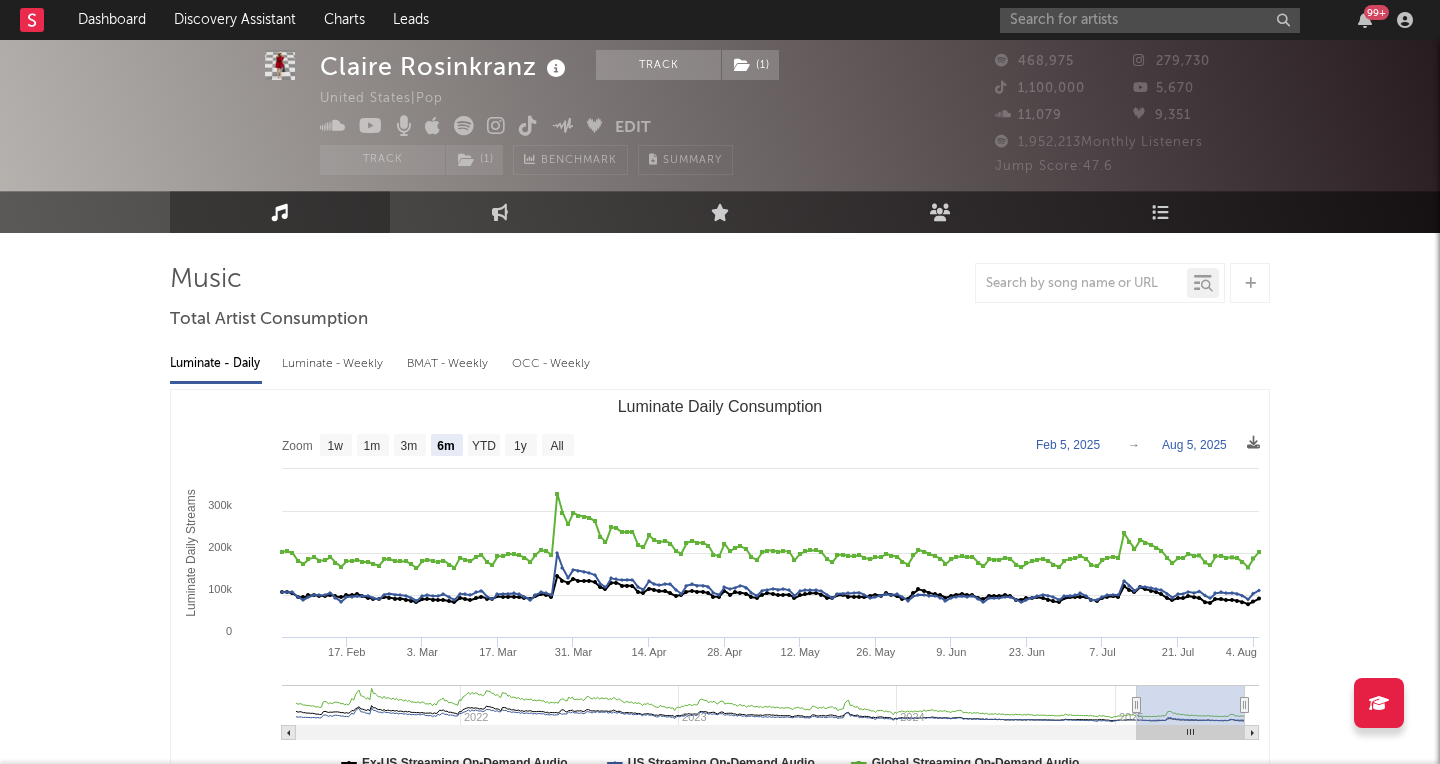scroll, scrollTop: 0, scrollLeft: 0, axis: both 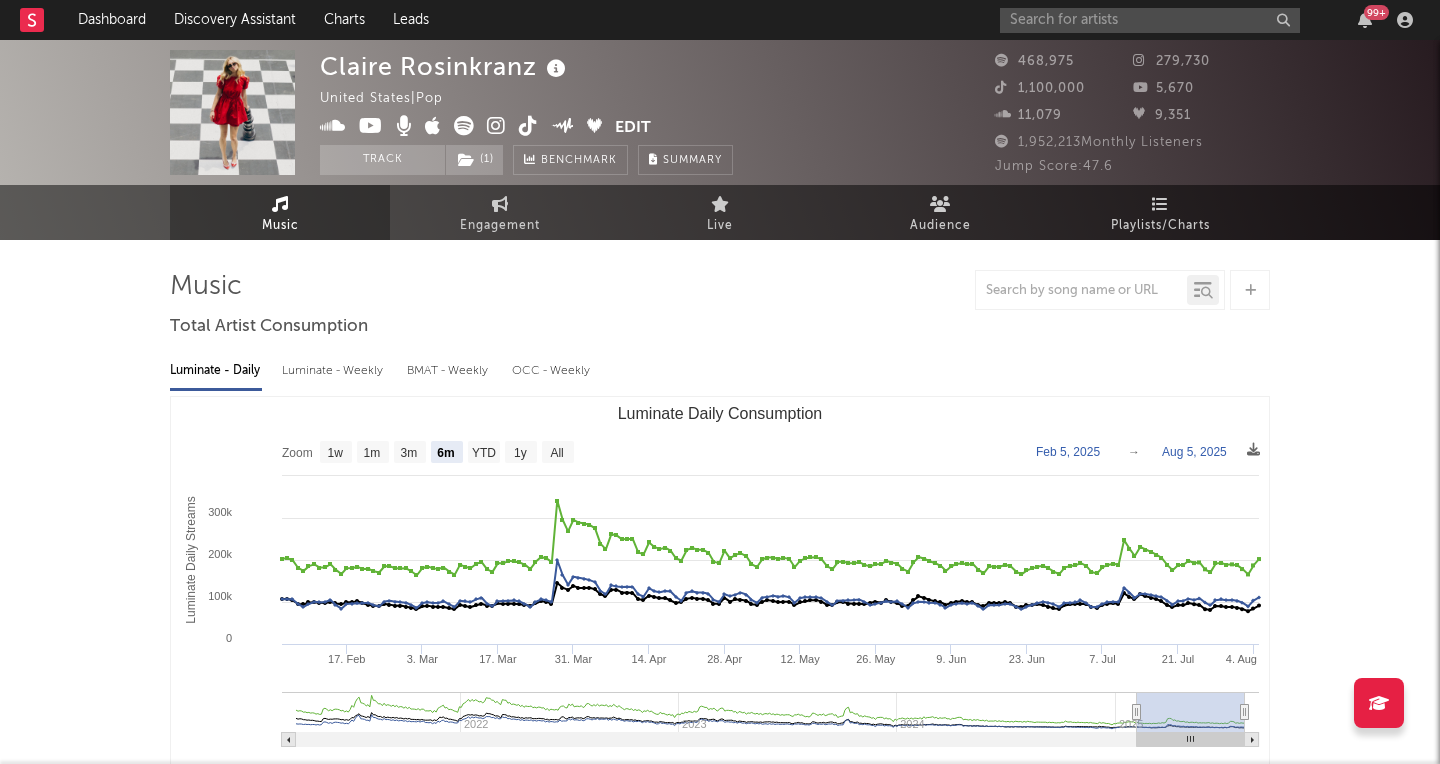click on "99 +" at bounding box center [1210, 20] 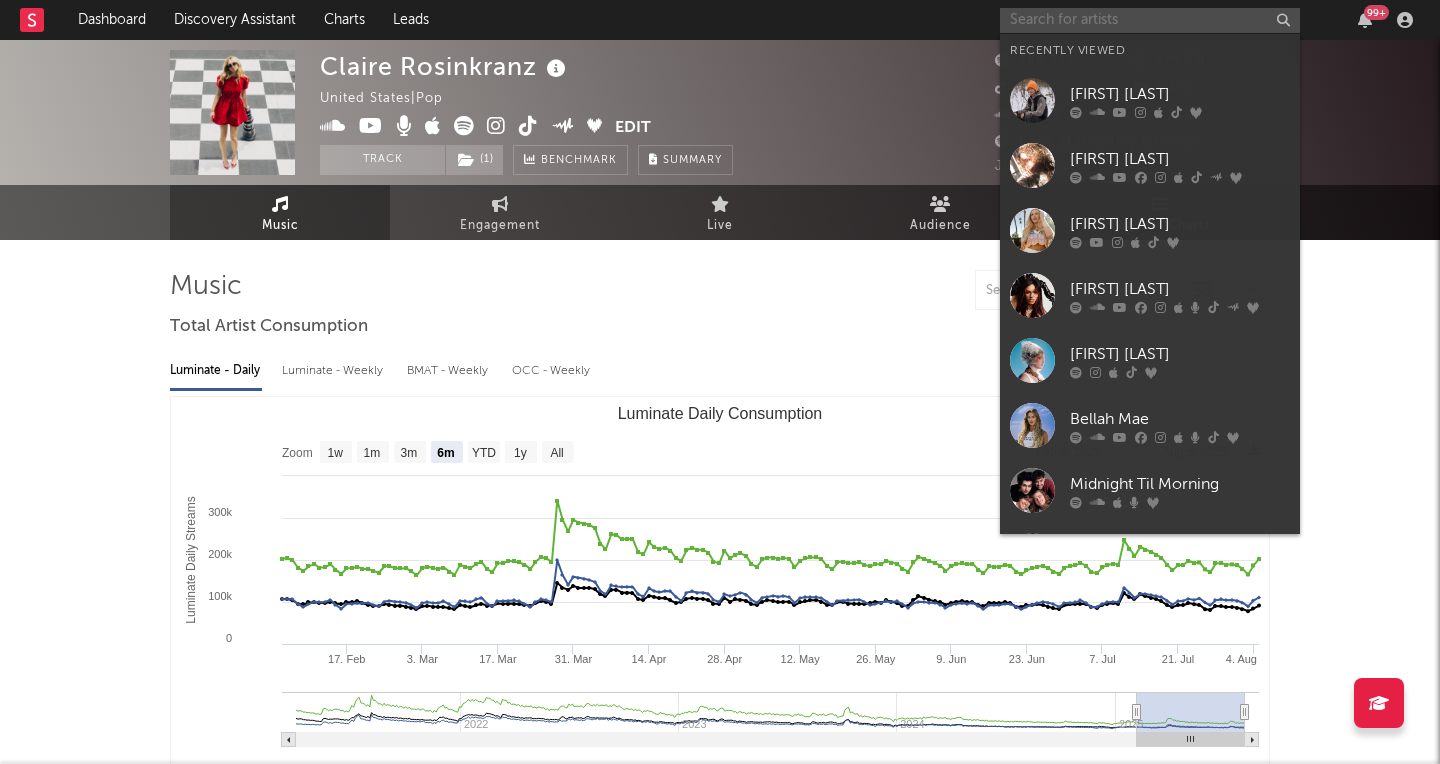 click at bounding box center [1150, 20] 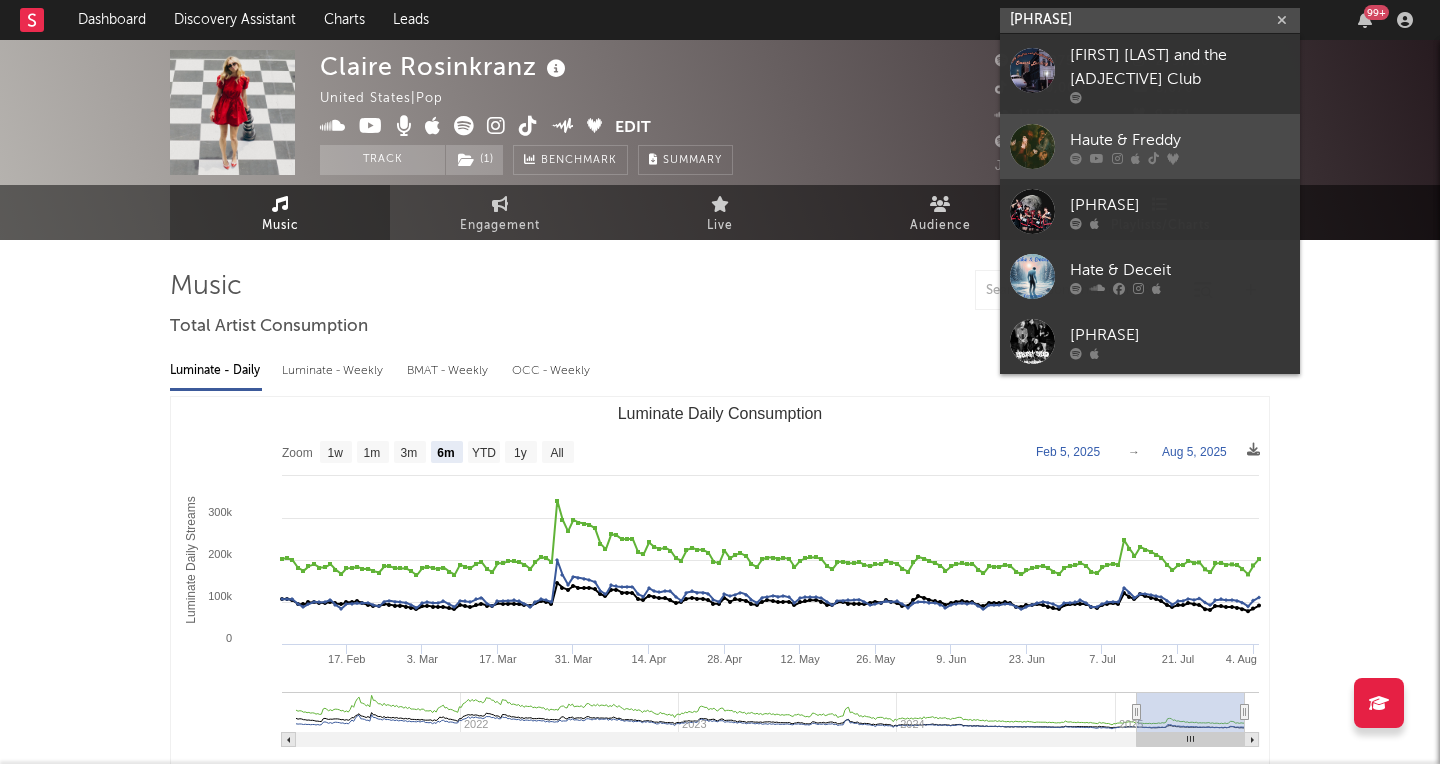 type on "[PHRASE]" 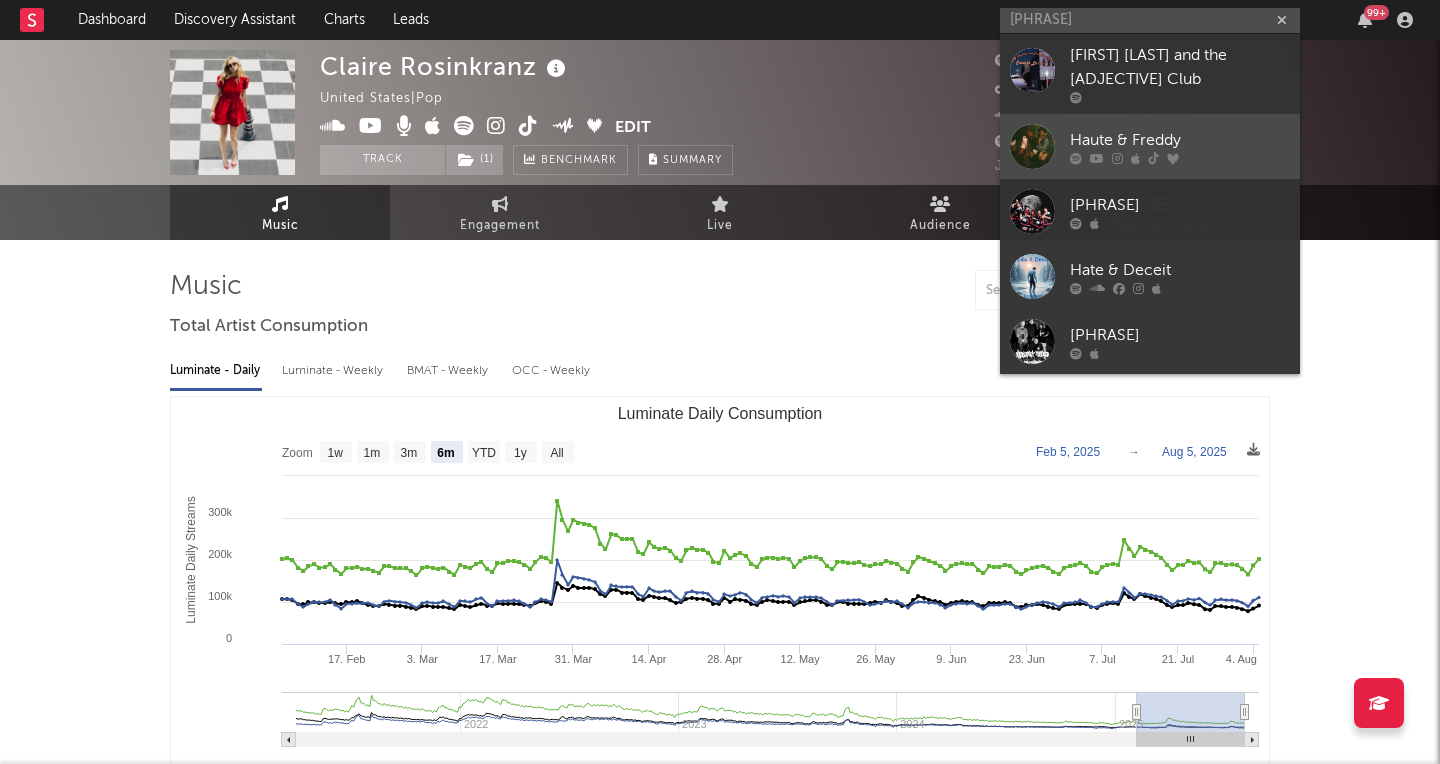 click on "Haute & Freddy" at bounding box center (1180, 140) 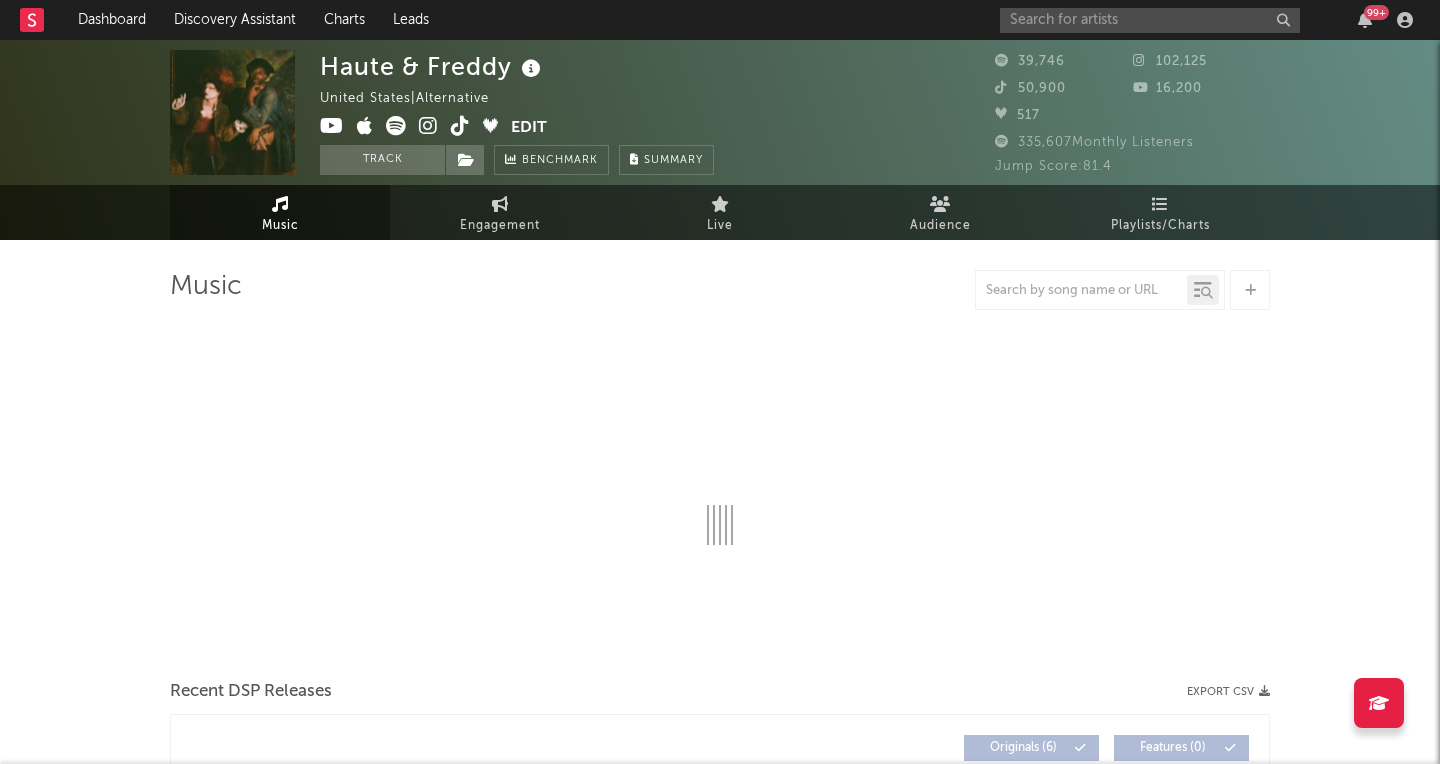 select on "6m" 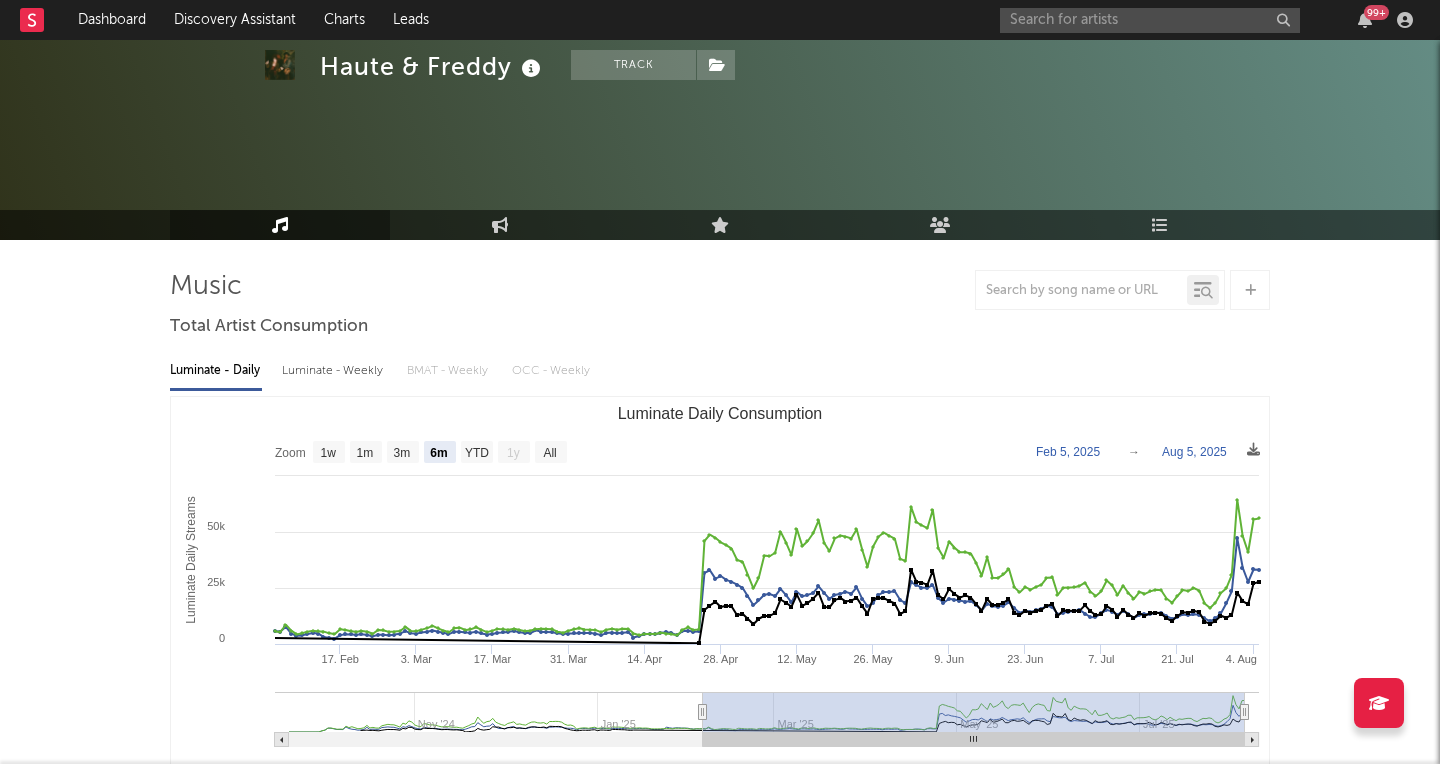 scroll, scrollTop: 109, scrollLeft: 0, axis: vertical 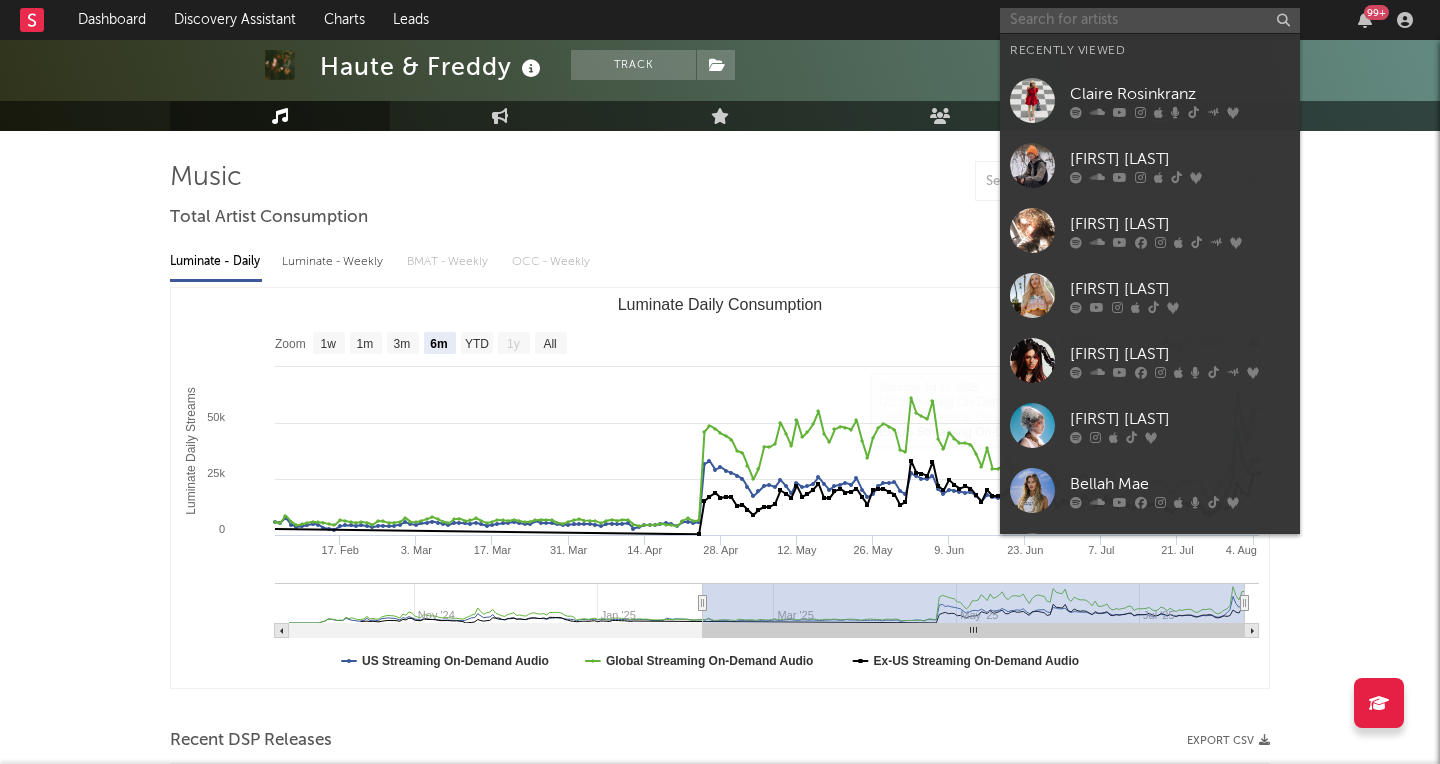 click at bounding box center [1150, 20] 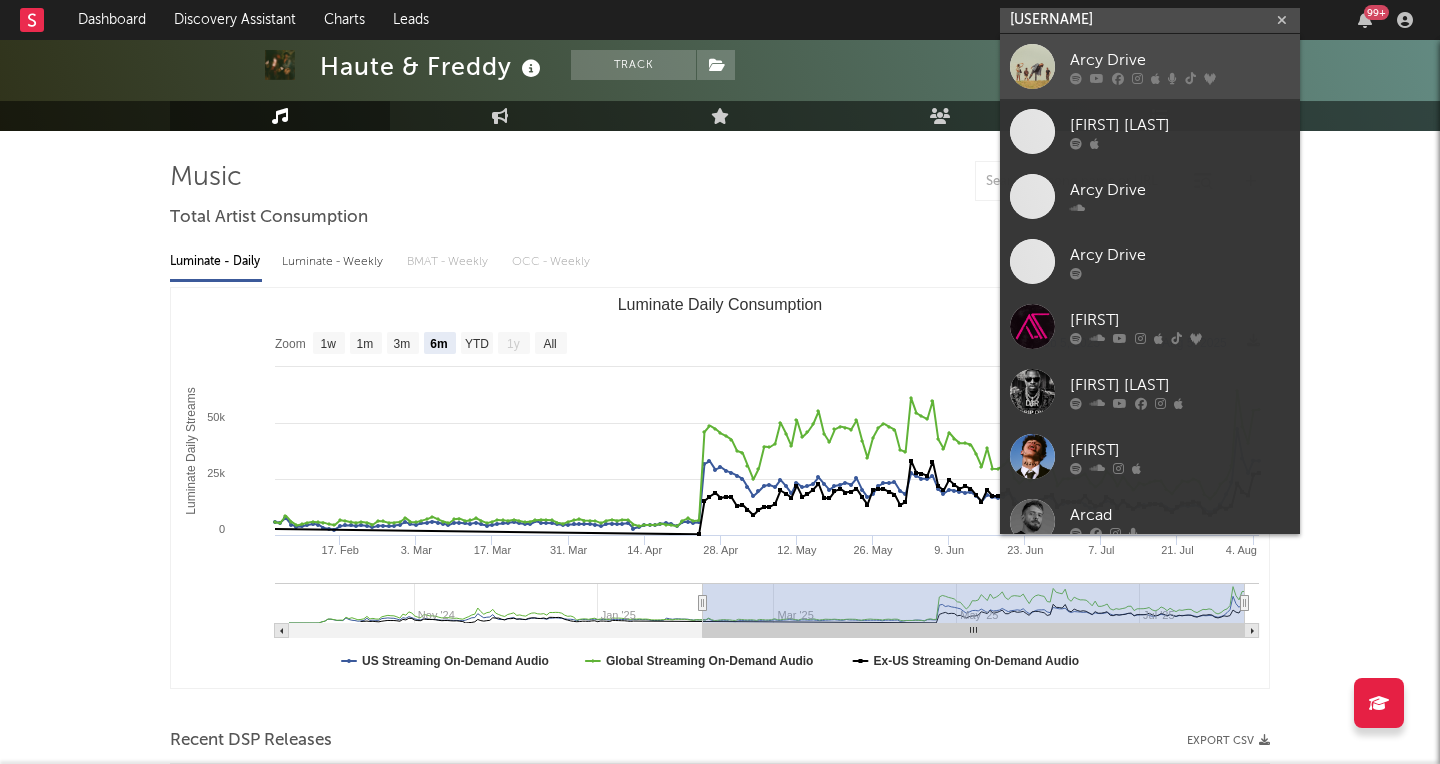 type on "[USERNAME]" 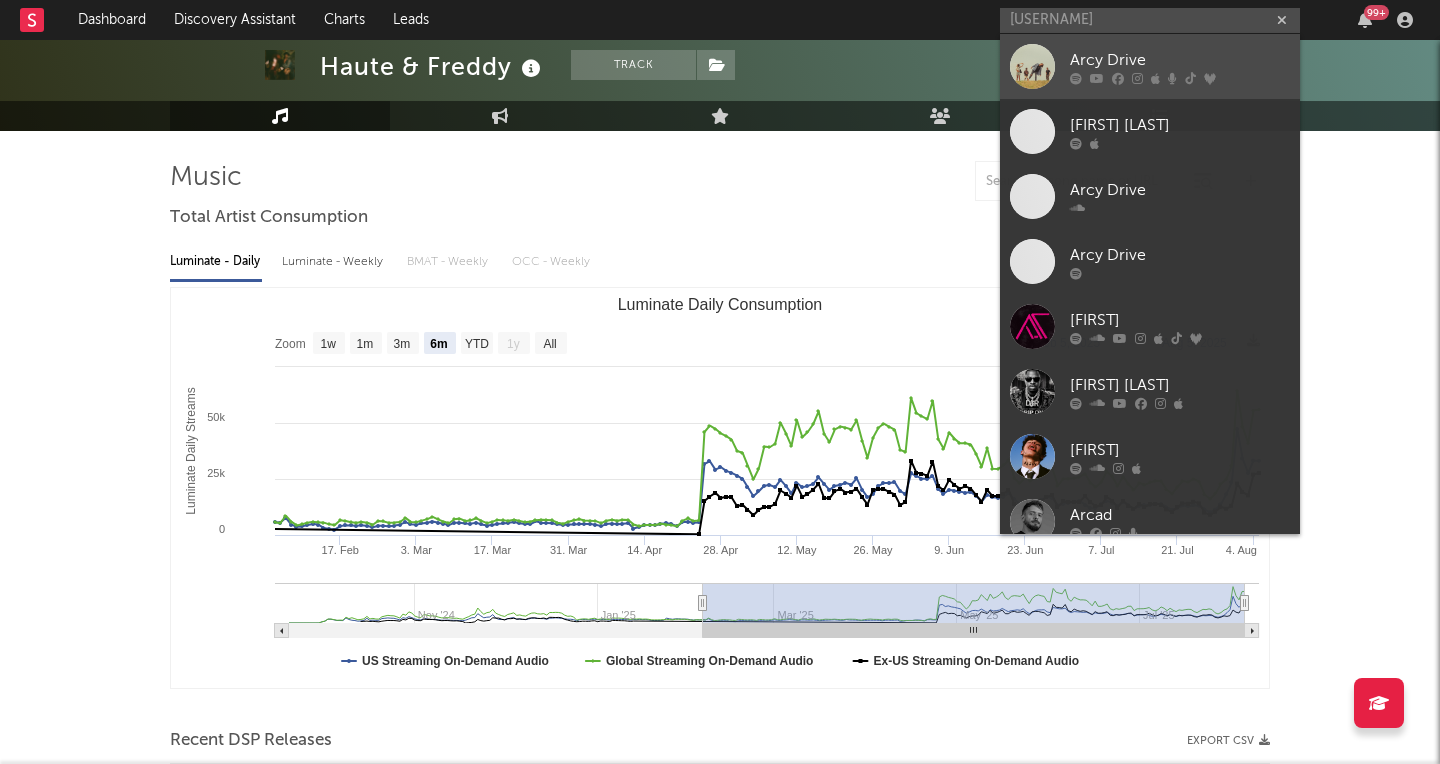 click on "Arcy Drive" at bounding box center (1180, 60) 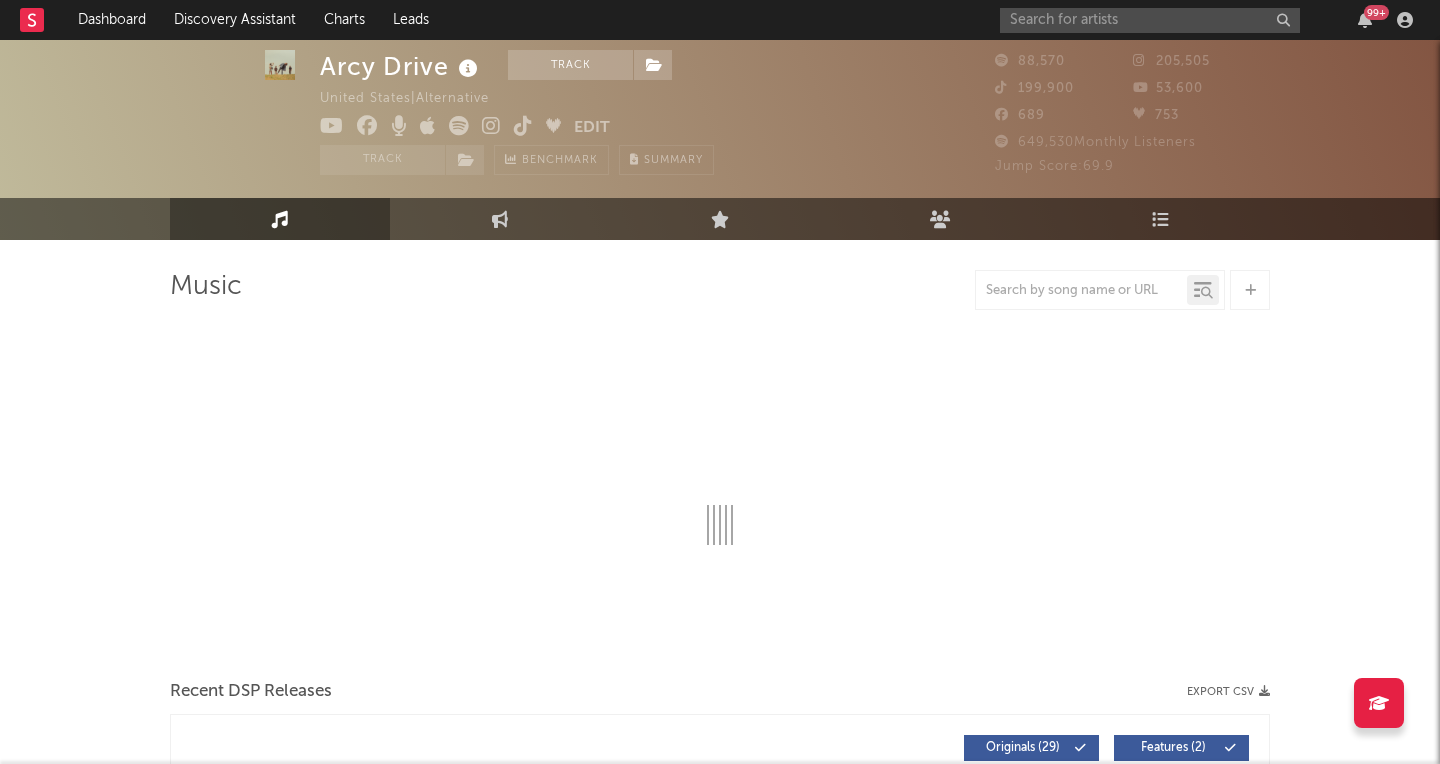 scroll, scrollTop: 31, scrollLeft: 0, axis: vertical 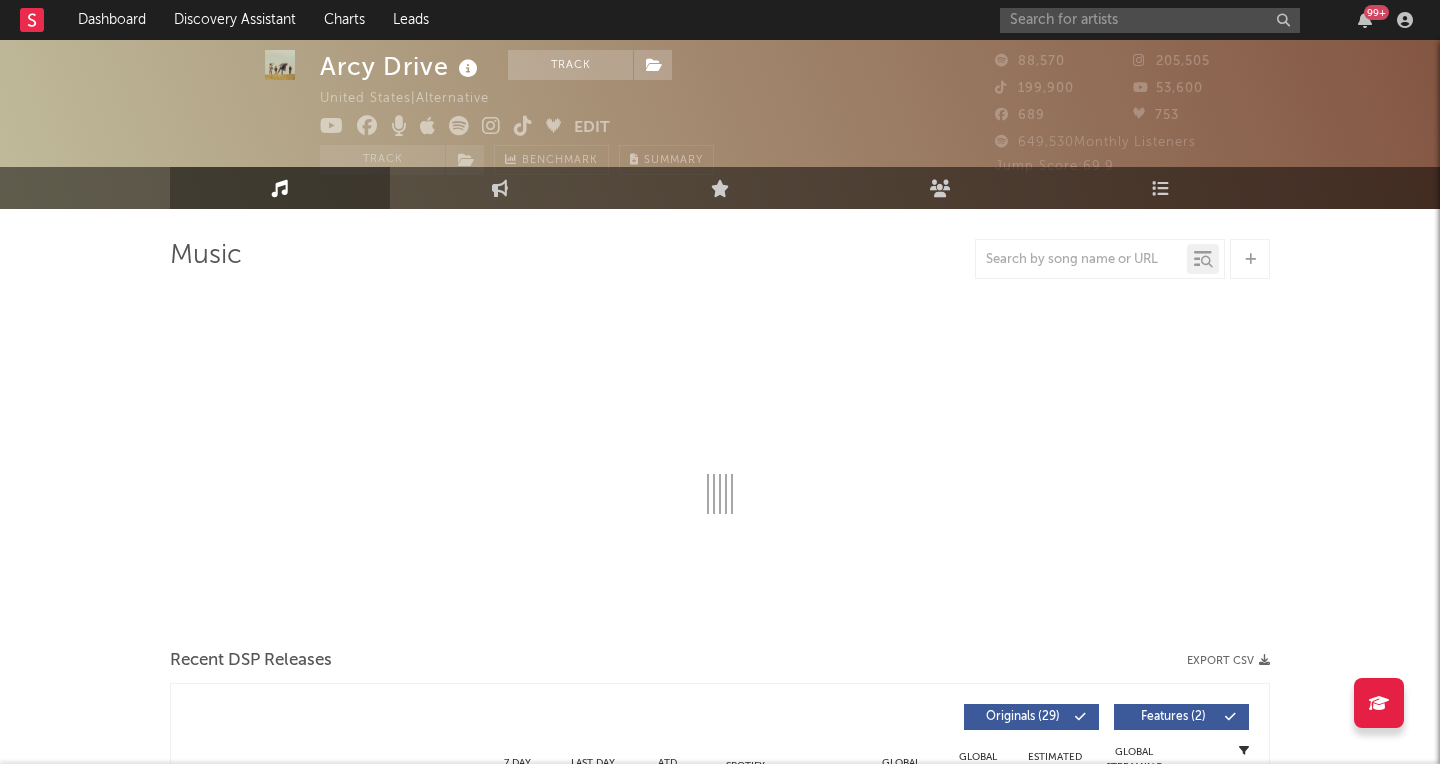 select on "6m" 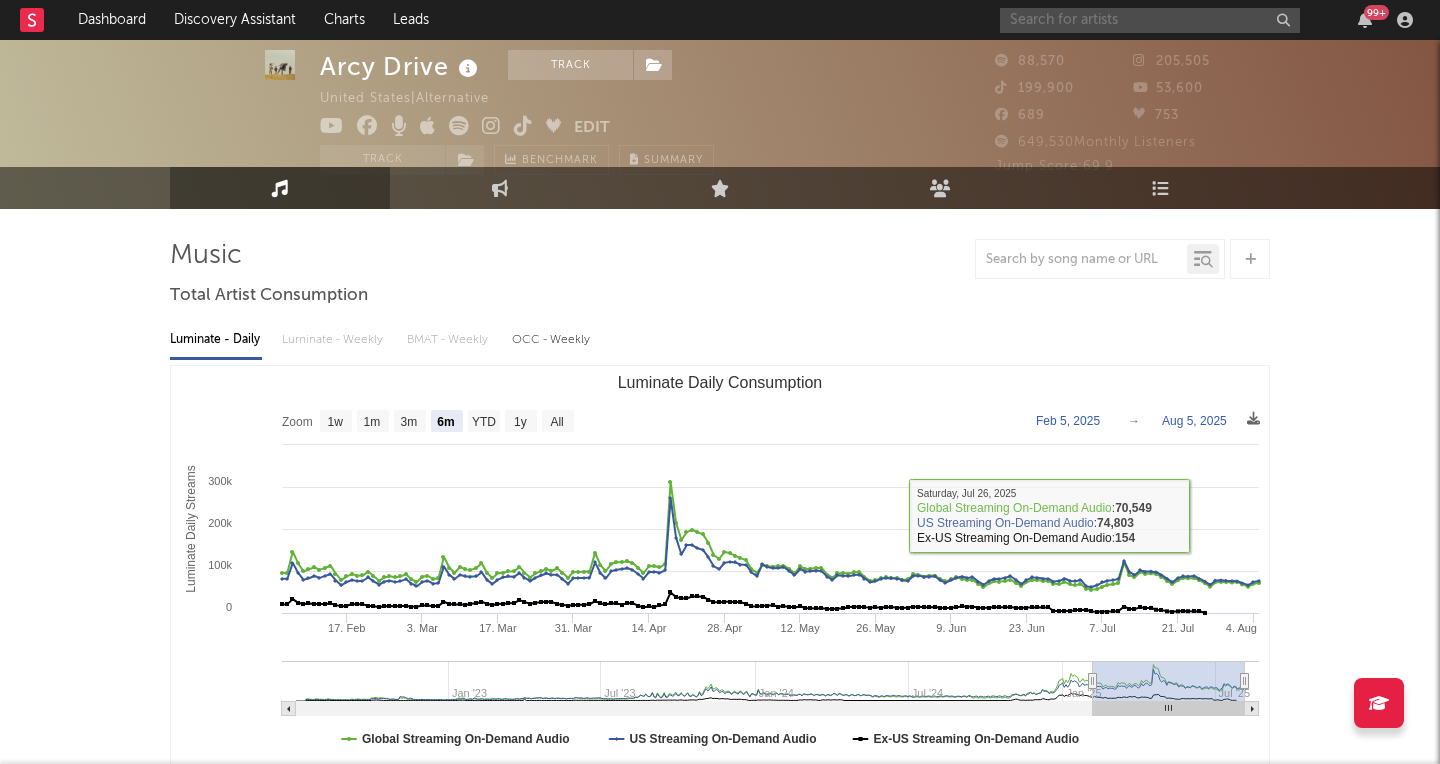 click at bounding box center (1150, 20) 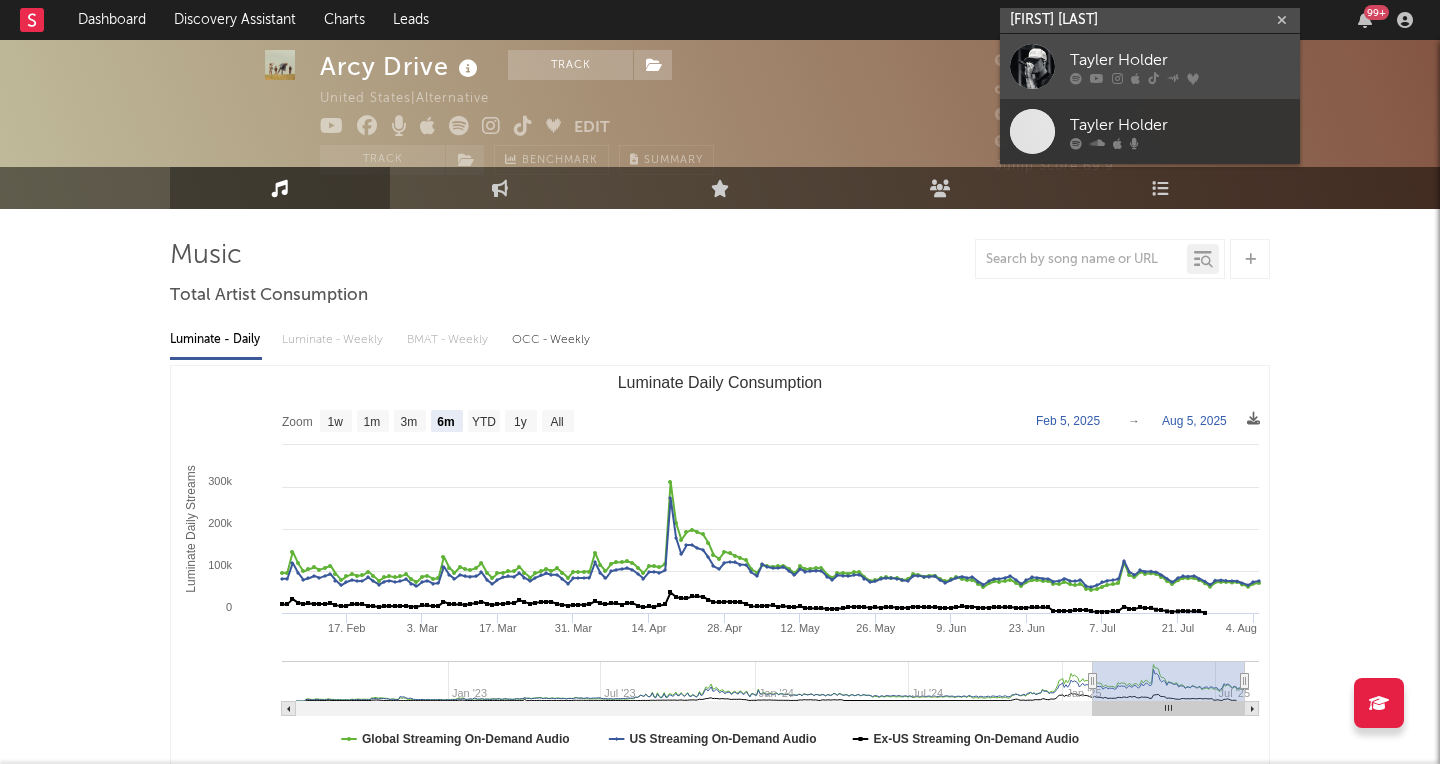 type on "[FIRST] [LAST]" 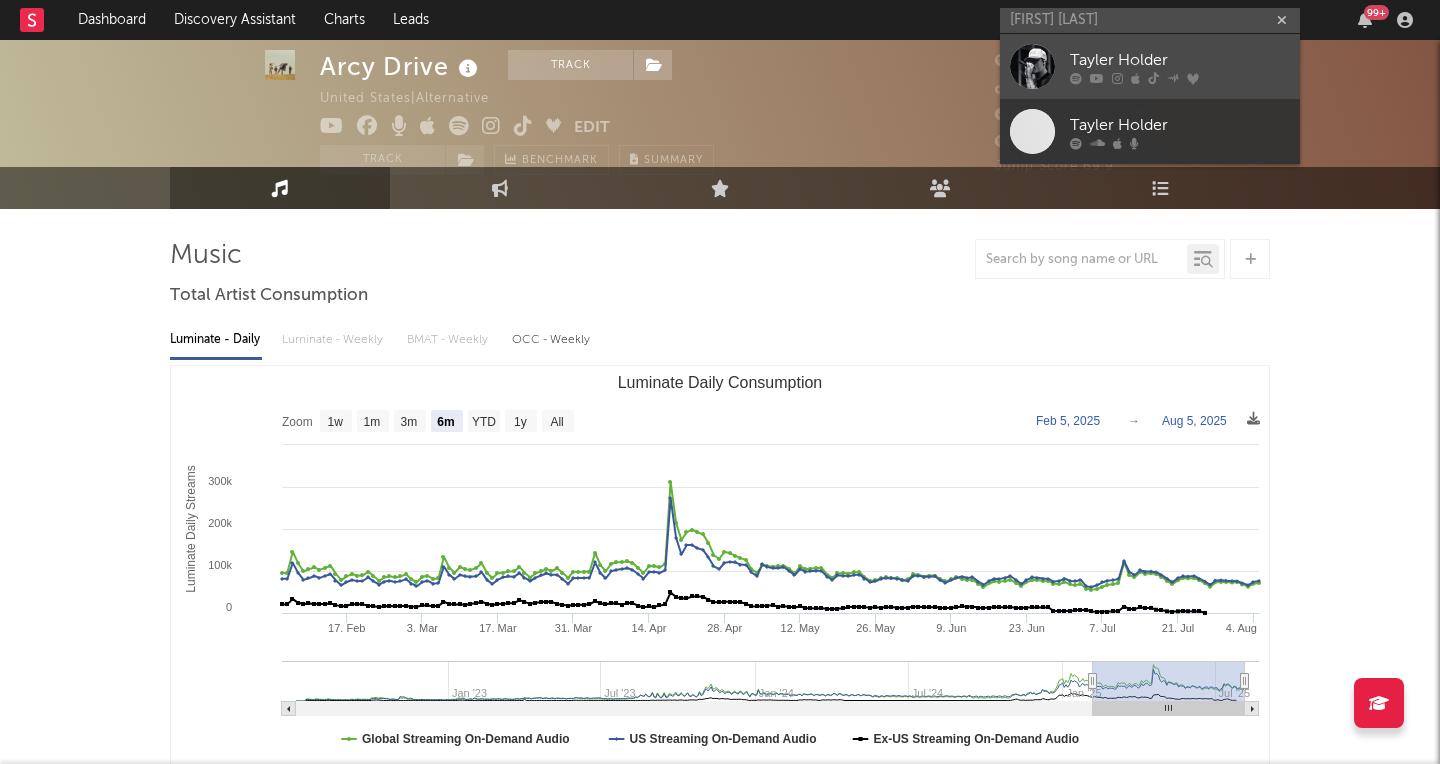 click on "Tayler Holder" at bounding box center [1180, 60] 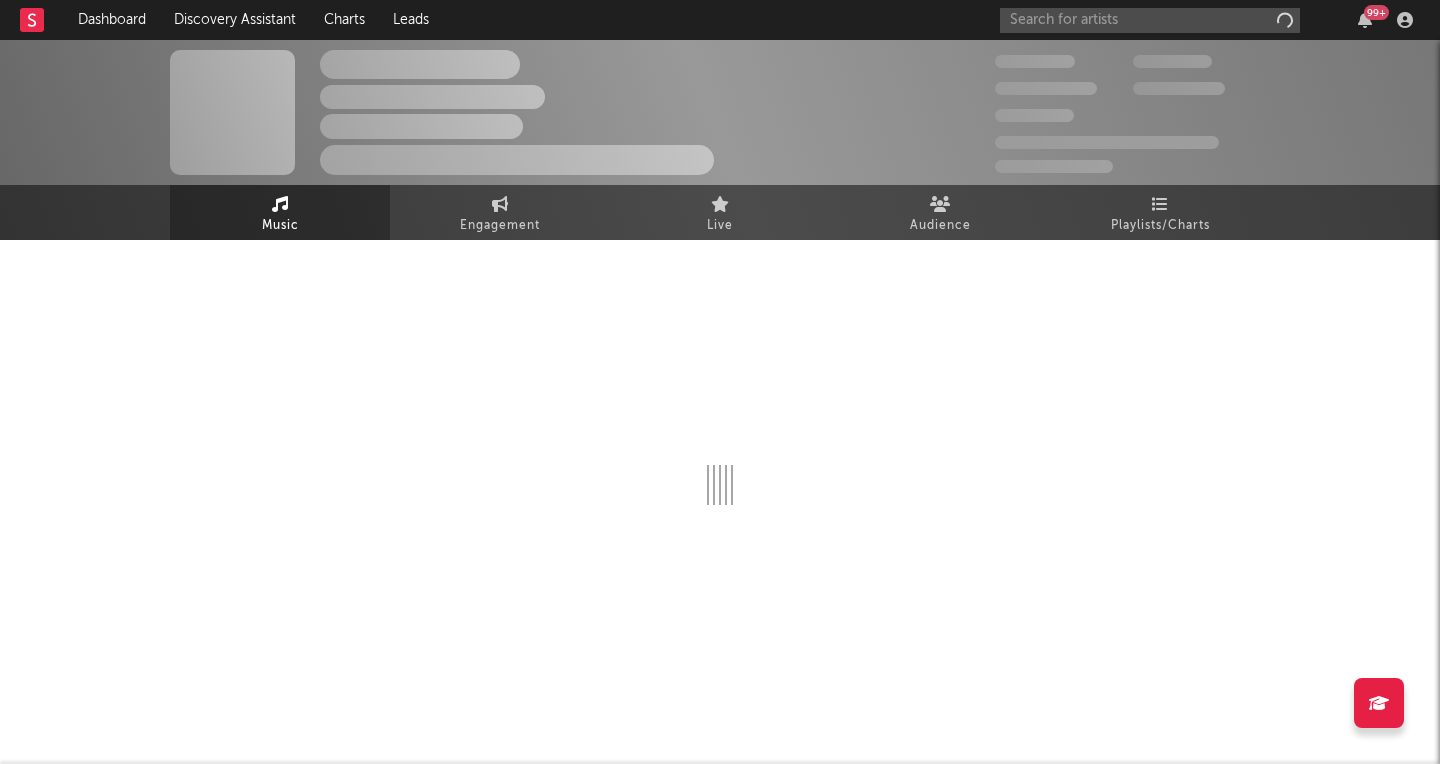 scroll, scrollTop: 0, scrollLeft: 0, axis: both 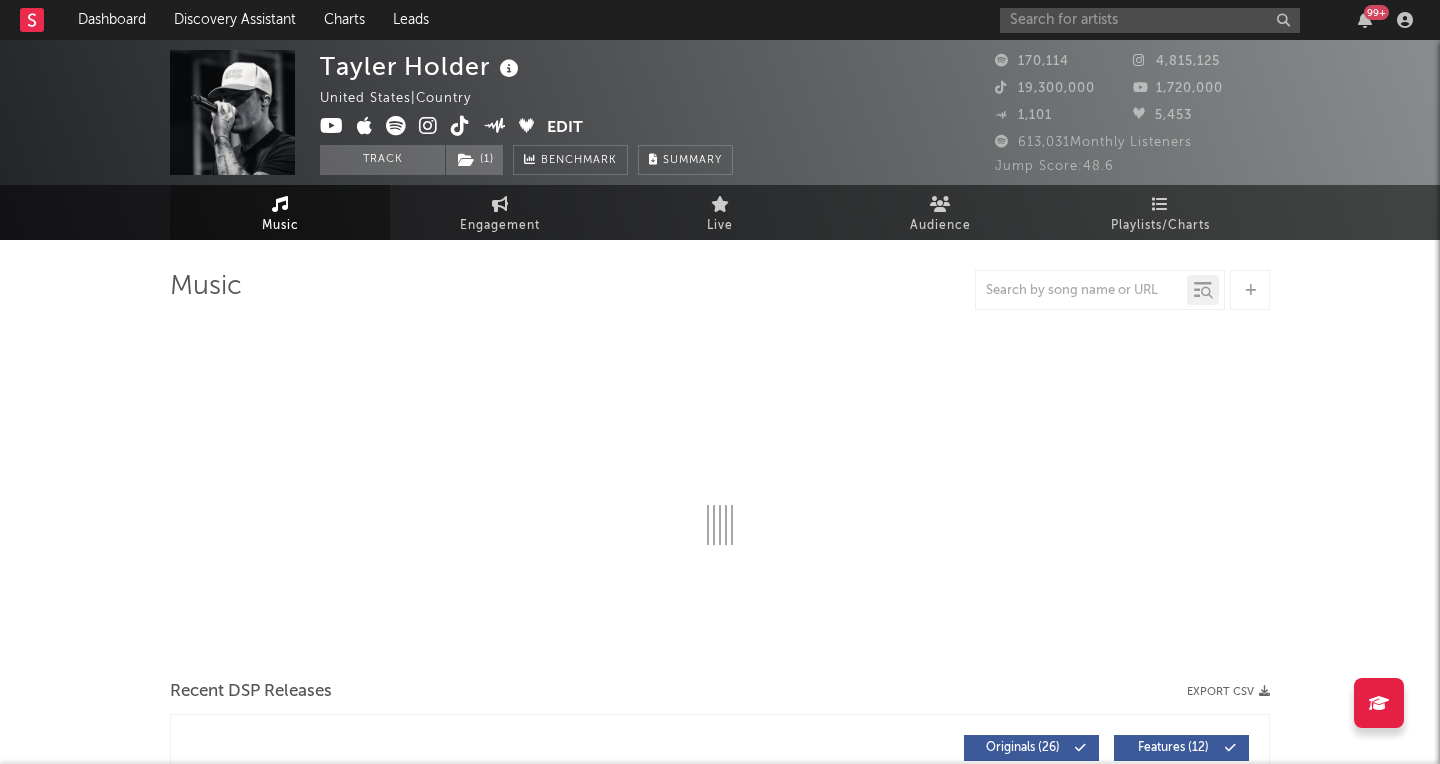 select on "6m" 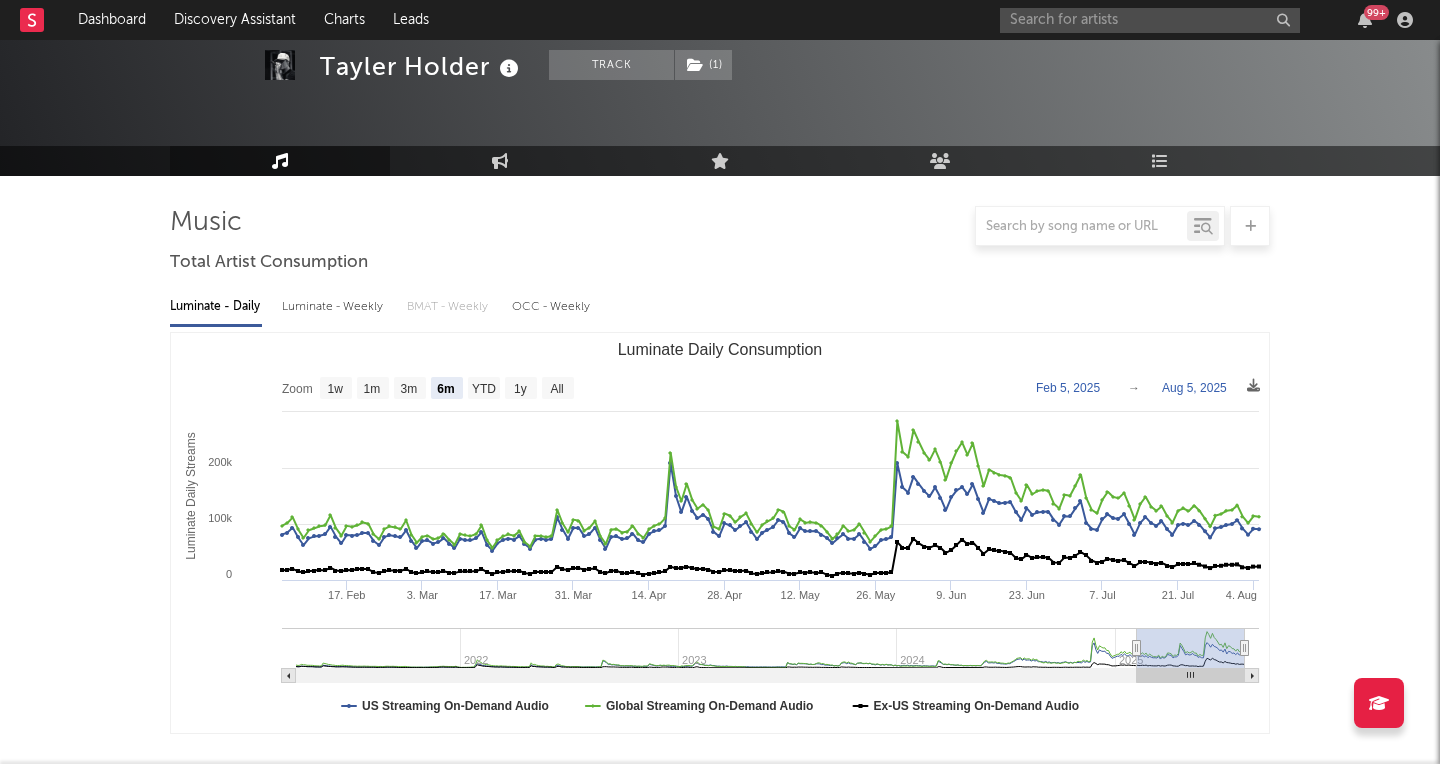 scroll, scrollTop: 0, scrollLeft: 0, axis: both 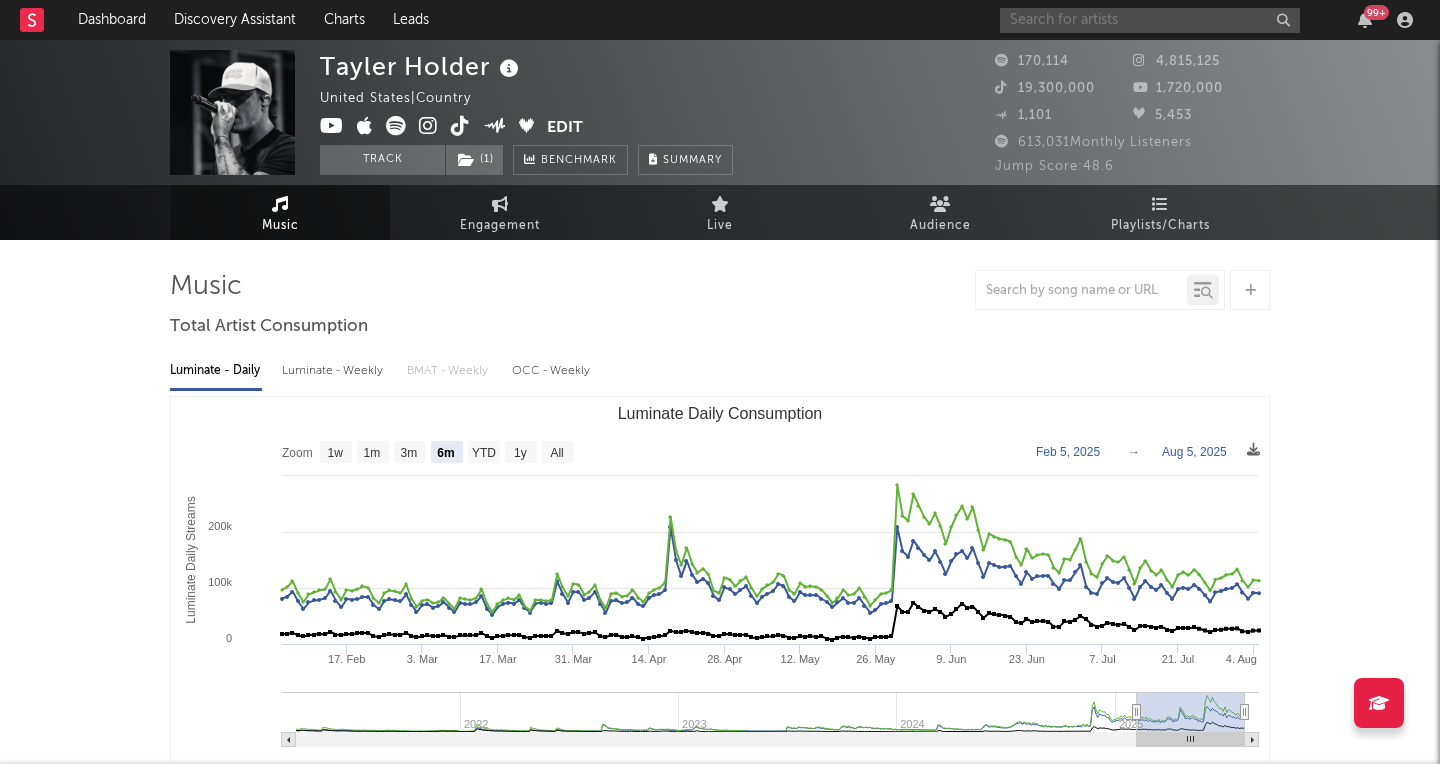click at bounding box center [1150, 20] 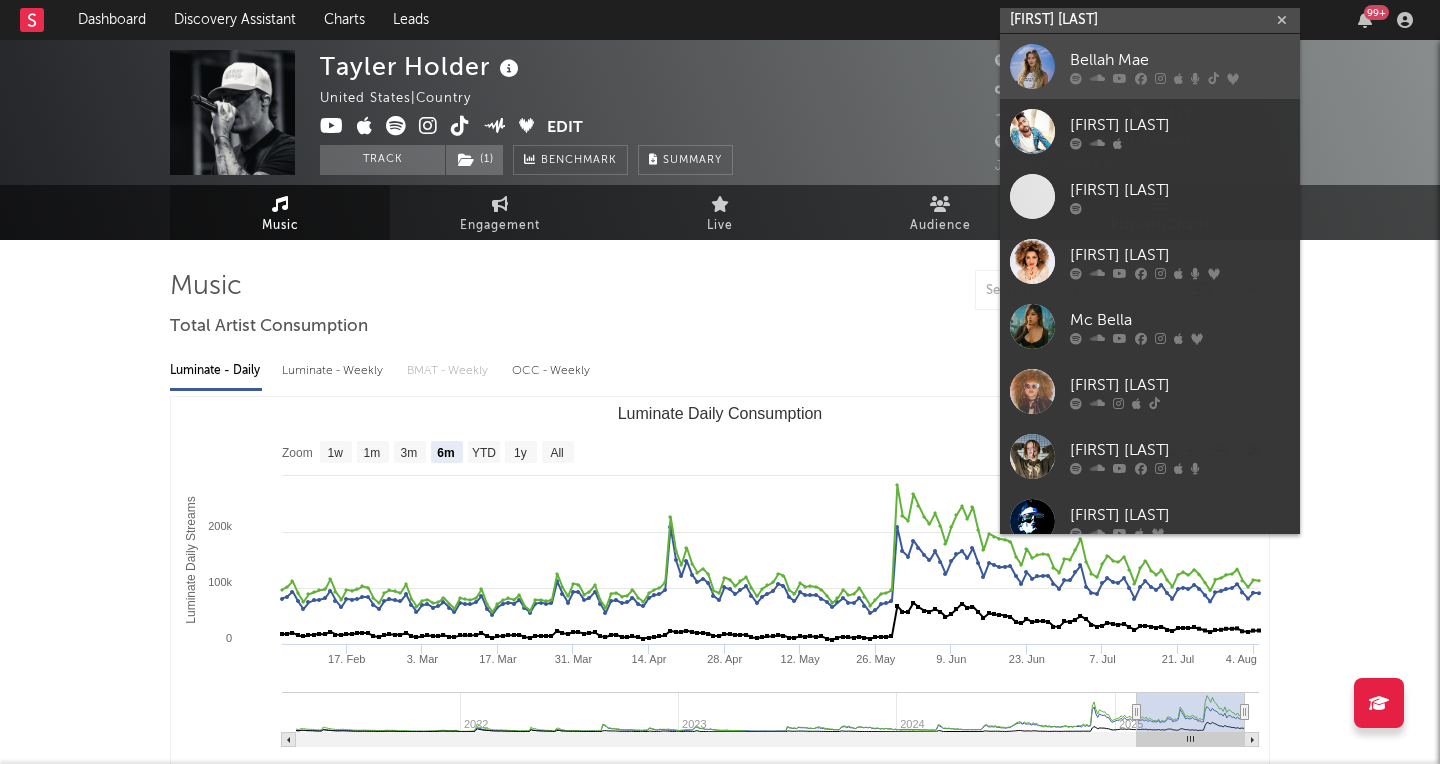type on "[FIRST] [LAST]" 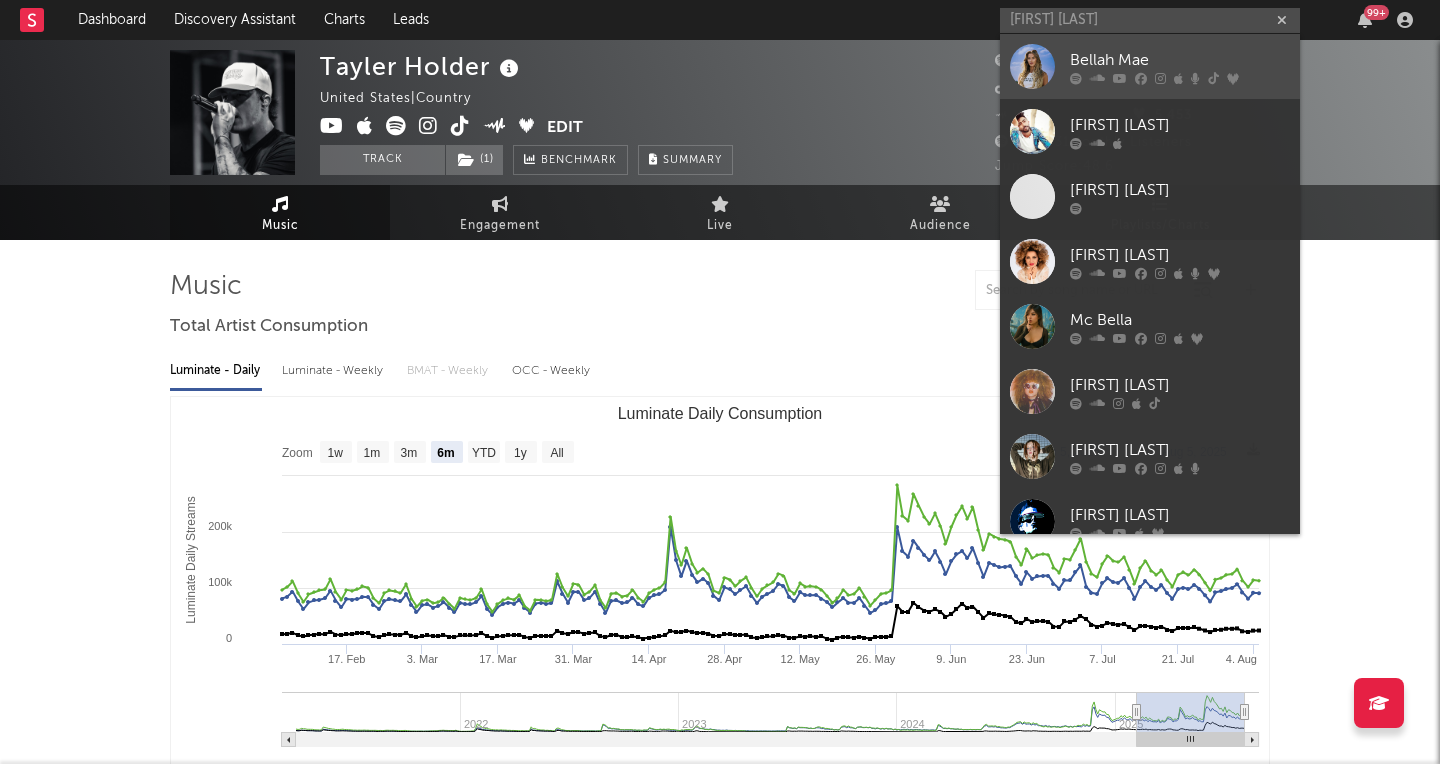click on "Bellah Mae" at bounding box center [1150, 66] 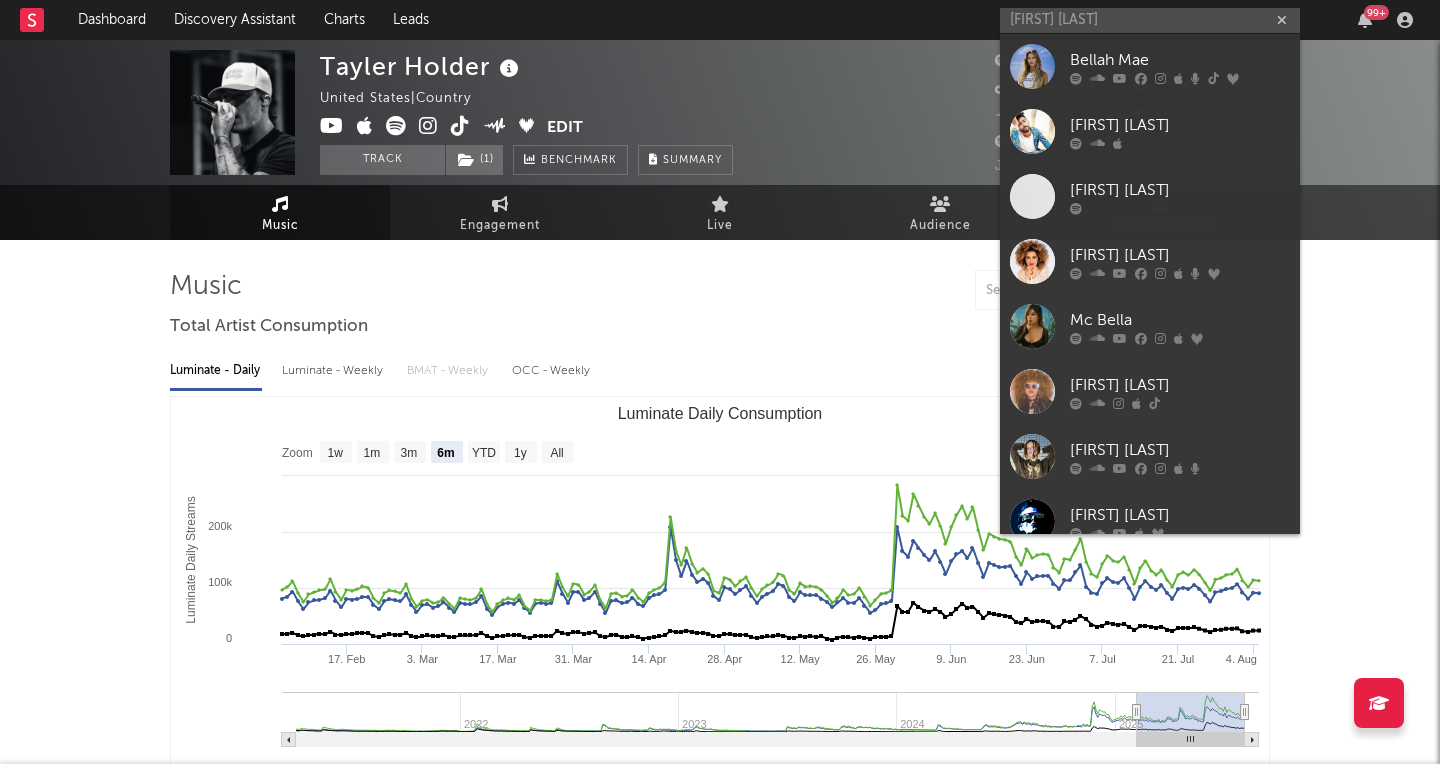 type 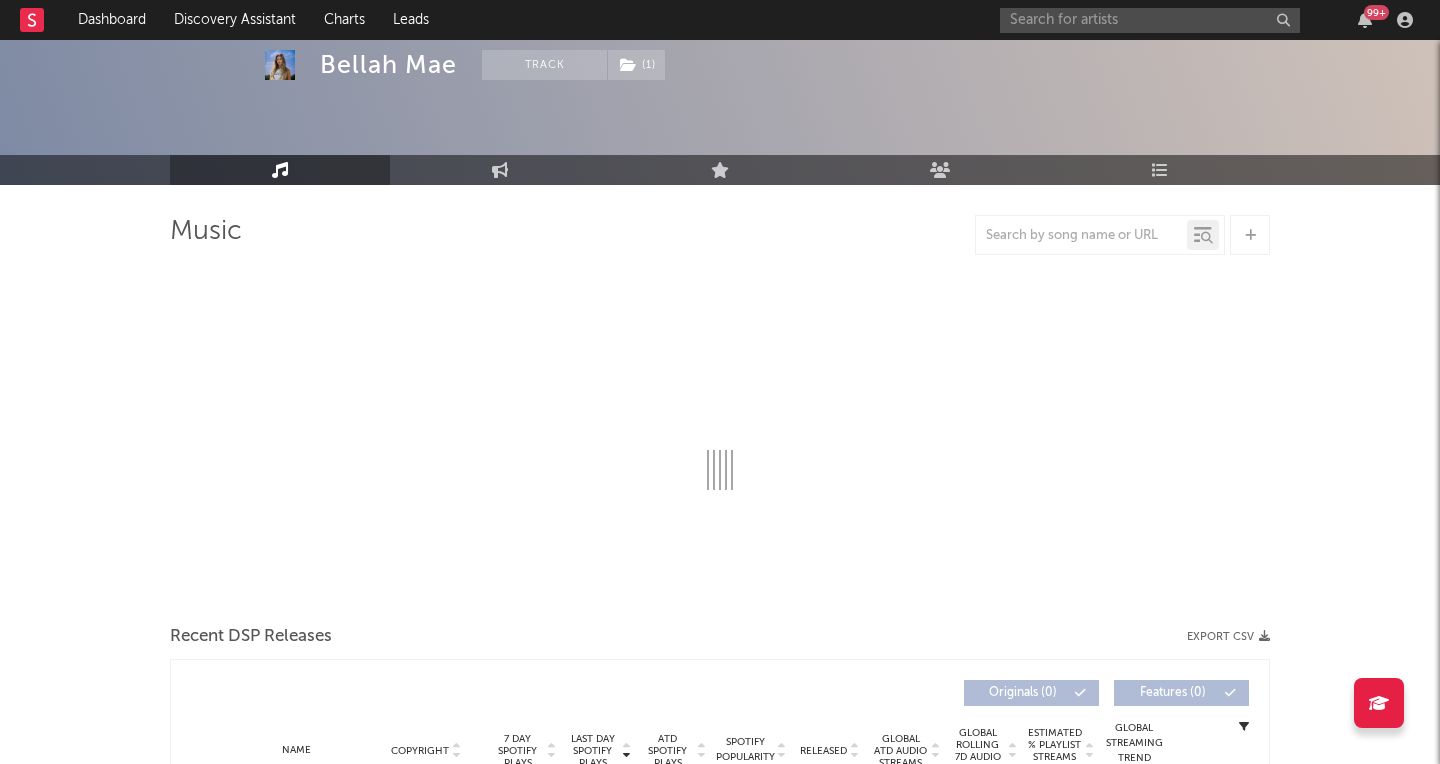 scroll, scrollTop: 71, scrollLeft: 0, axis: vertical 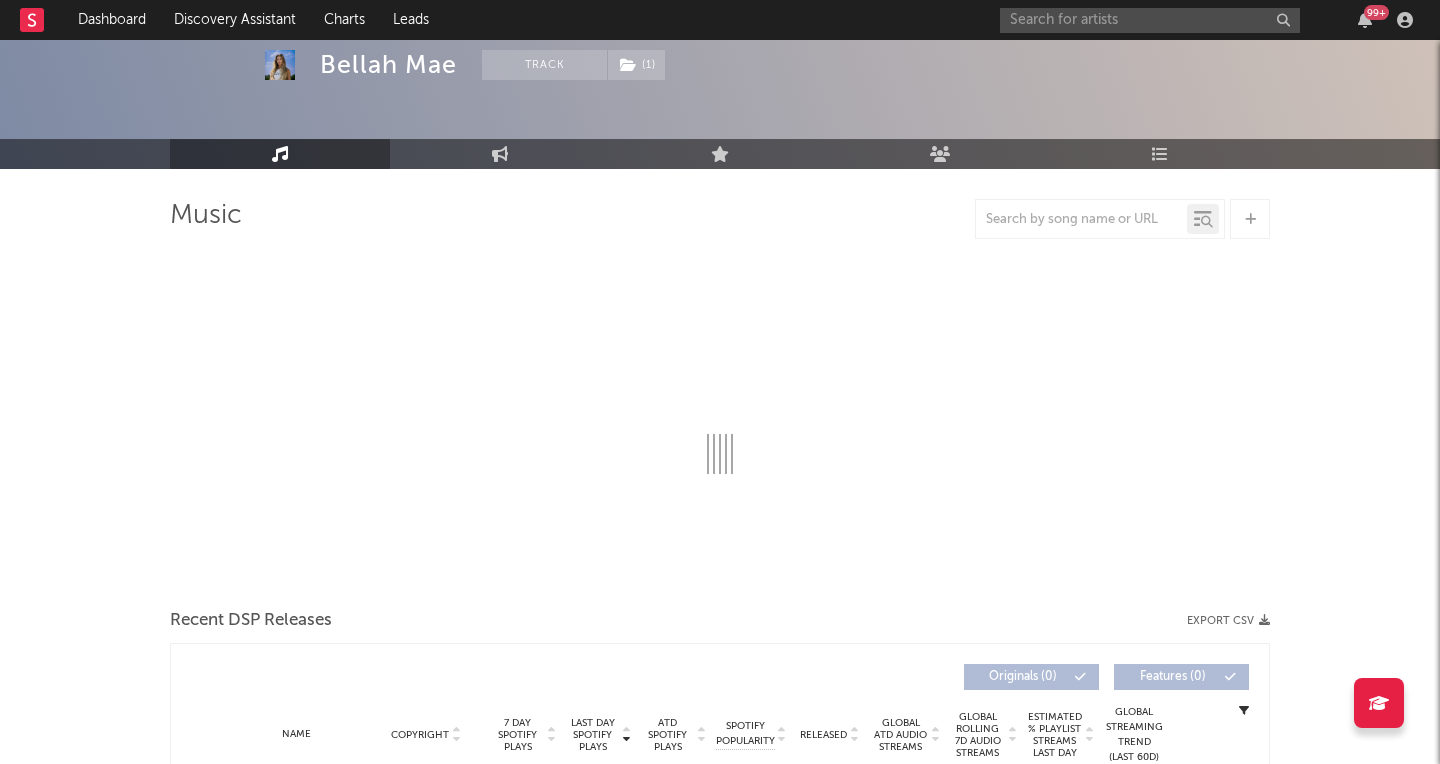 select on "6m" 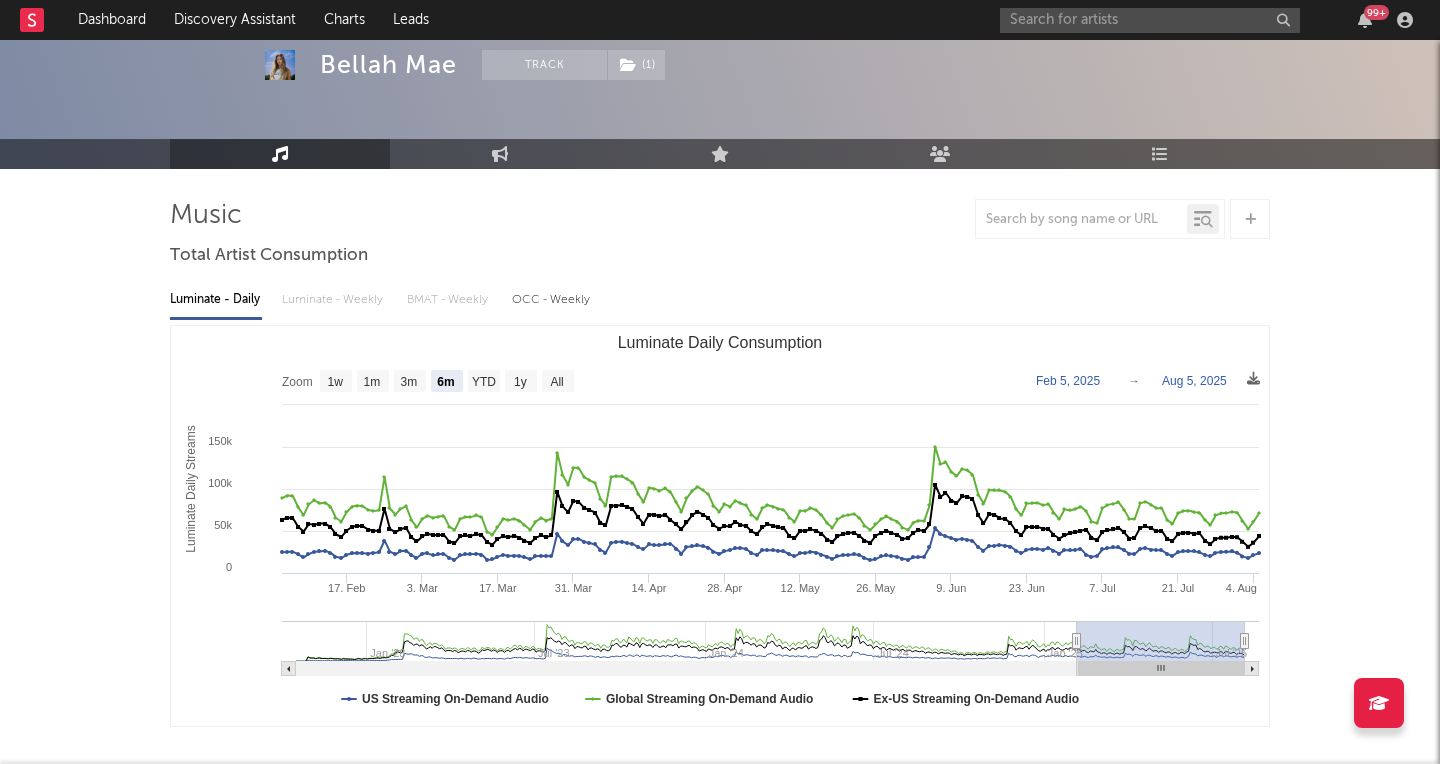 scroll, scrollTop: 0, scrollLeft: 0, axis: both 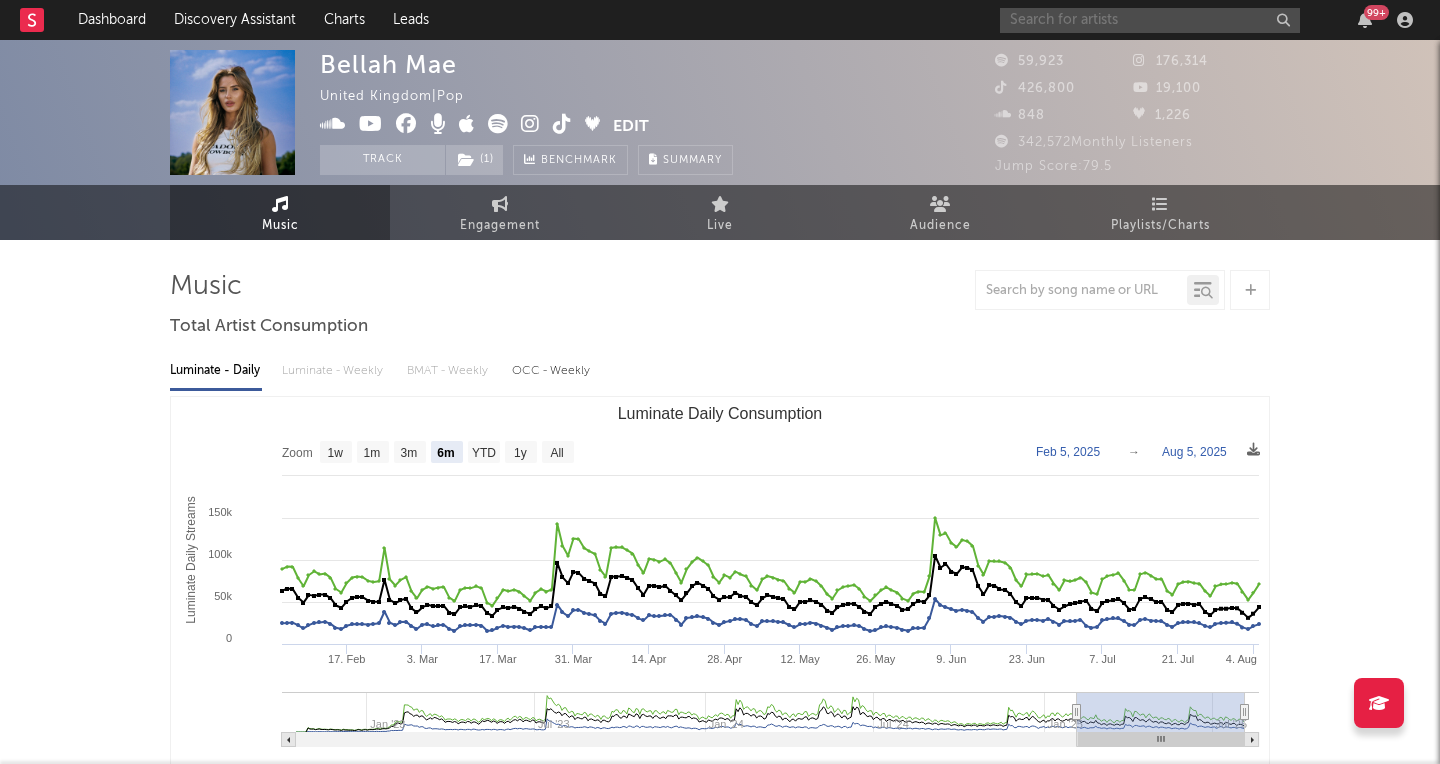 click at bounding box center (1150, 20) 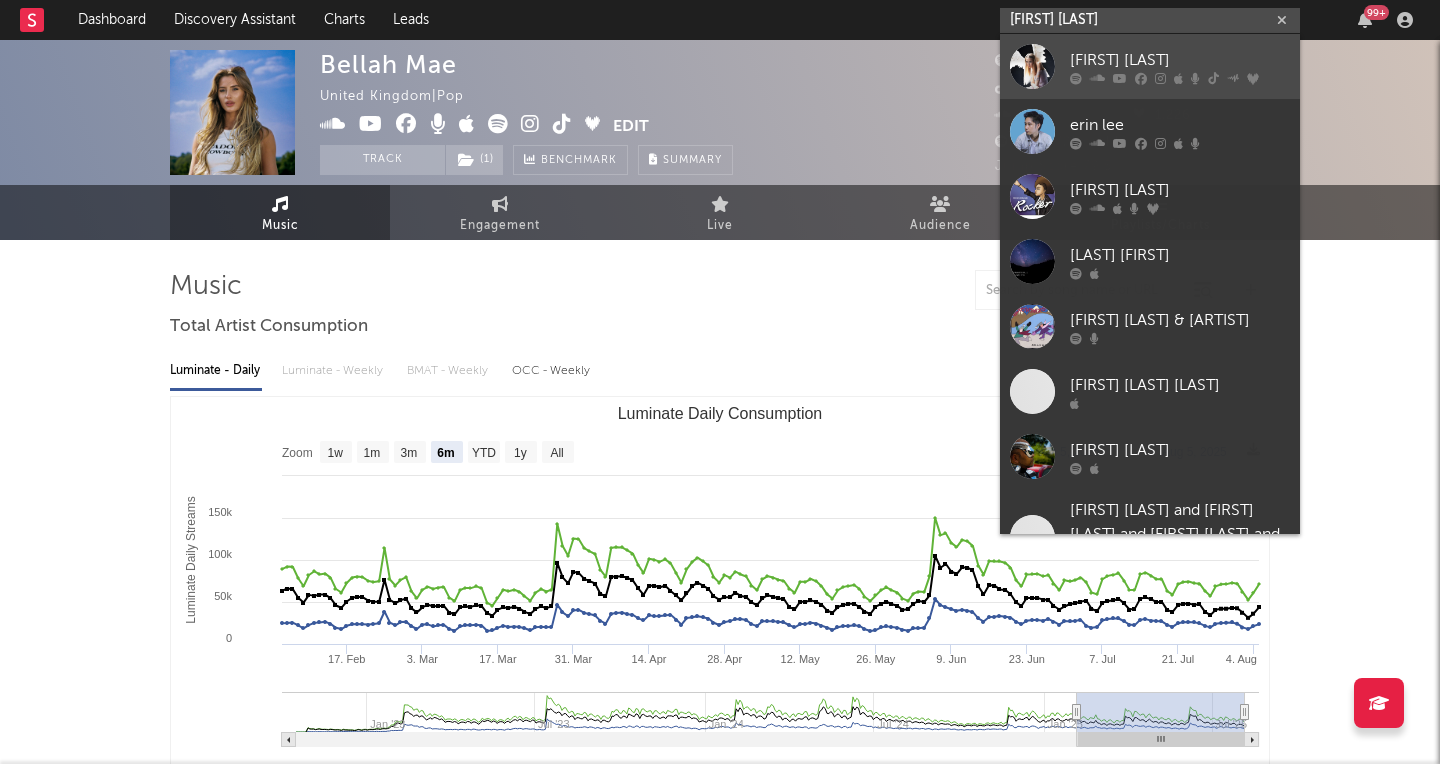 type on "[FIRST] [LAST]" 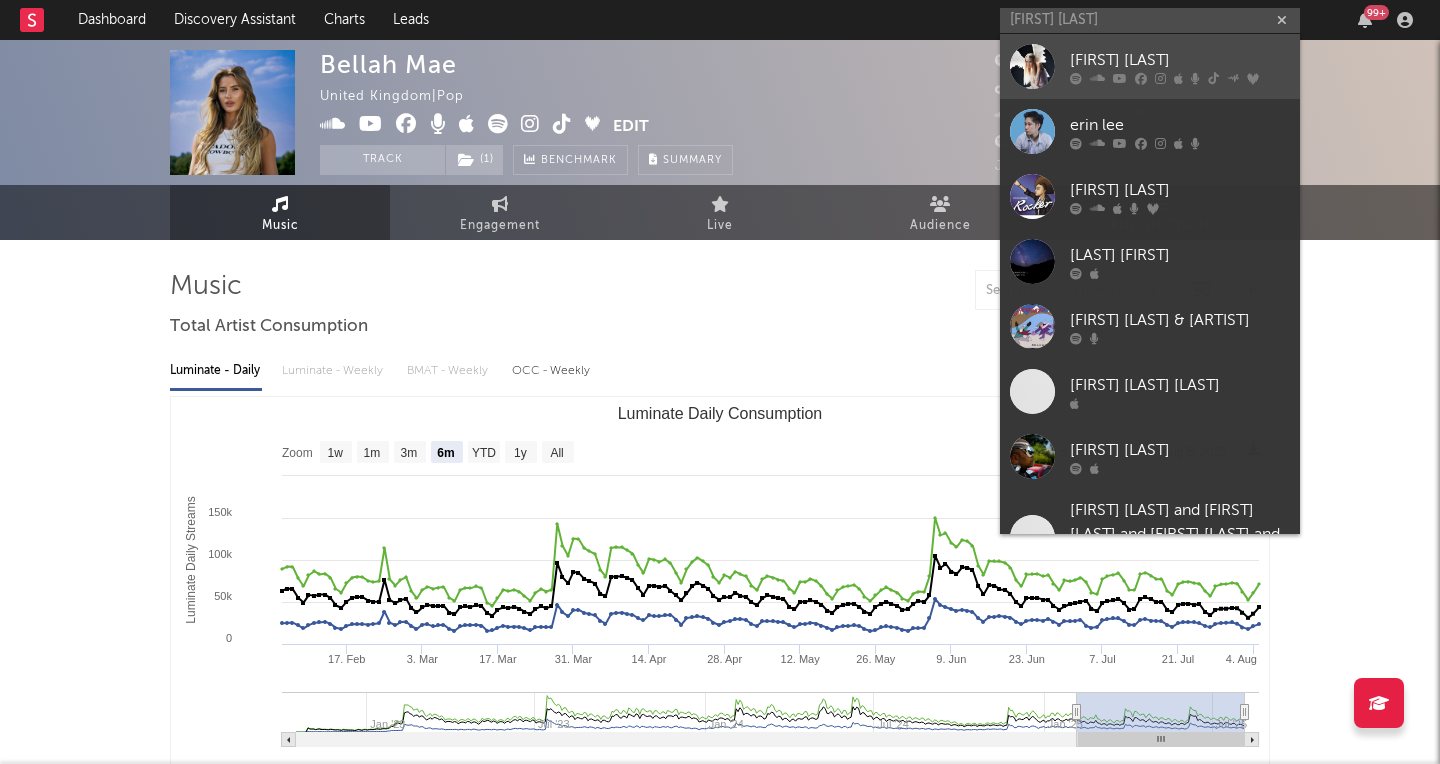 click on "[FIRST] [LAST]" at bounding box center [1180, 60] 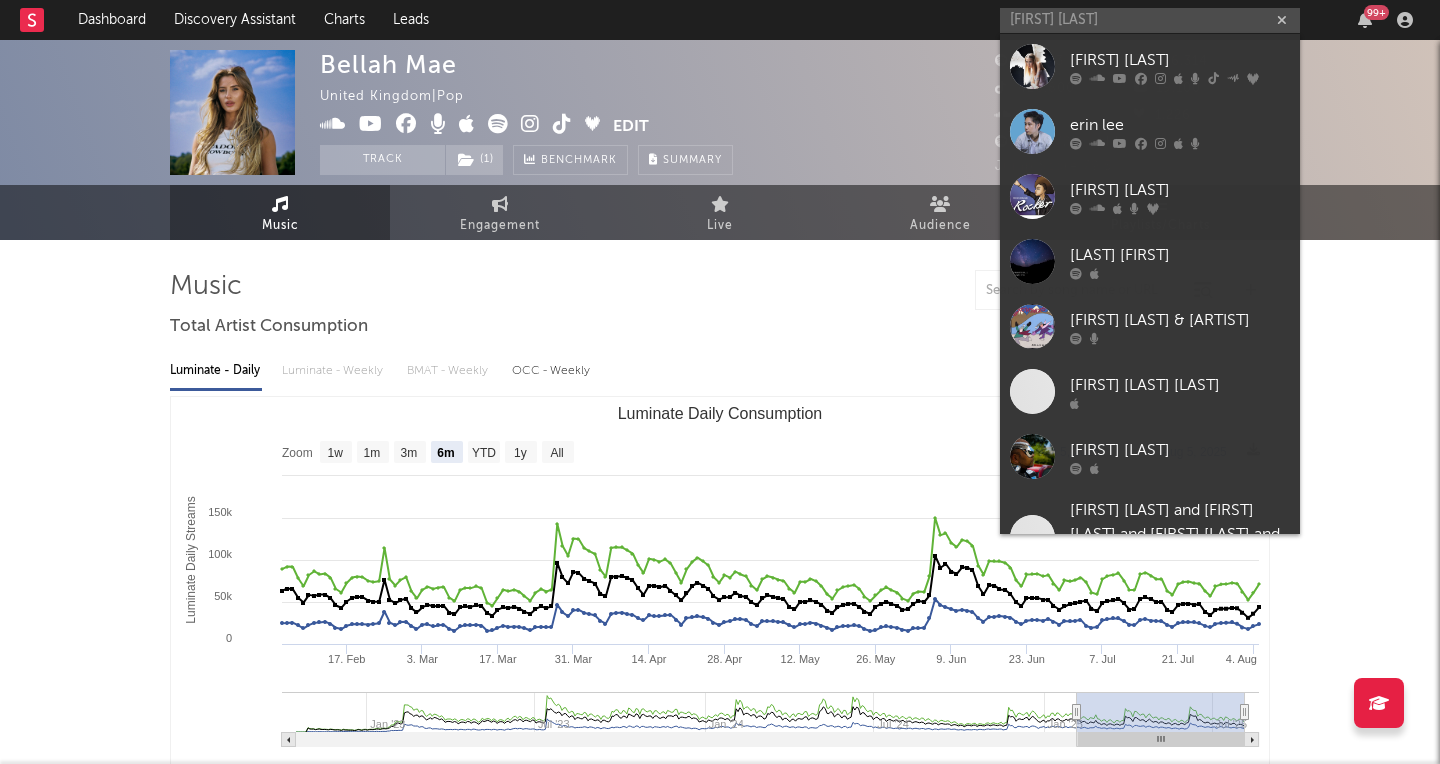 type 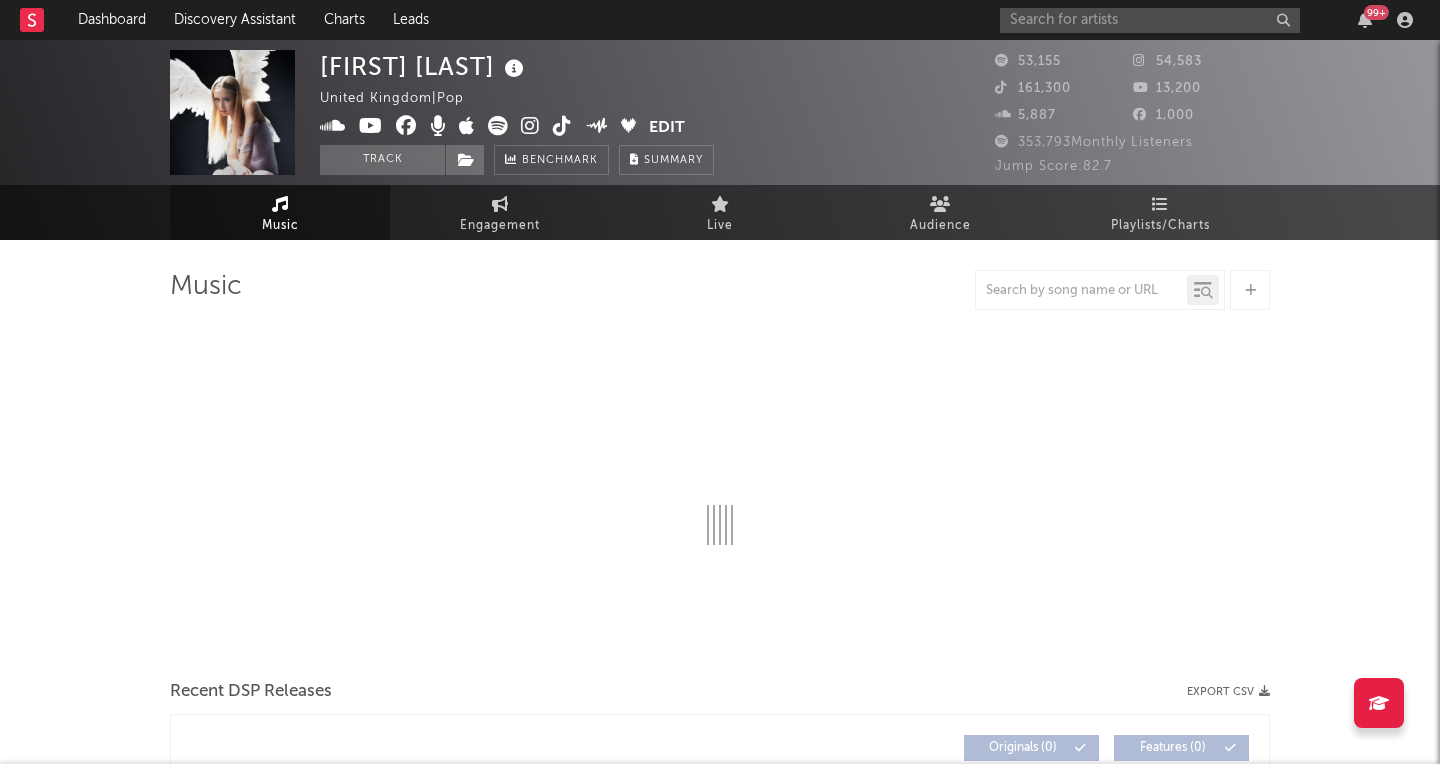 scroll, scrollTop: 130, scrollLeft: 0, axis: vertical 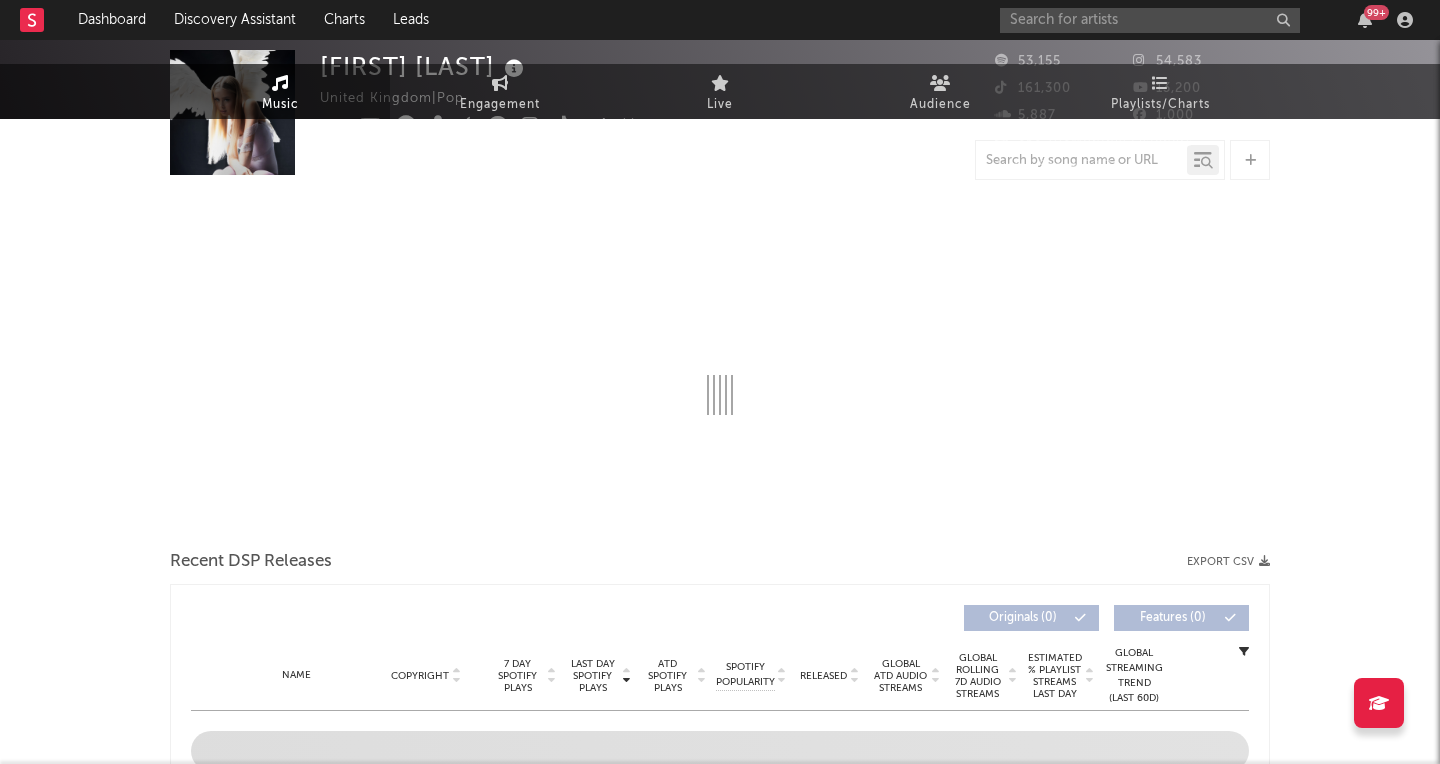 select on "6m" 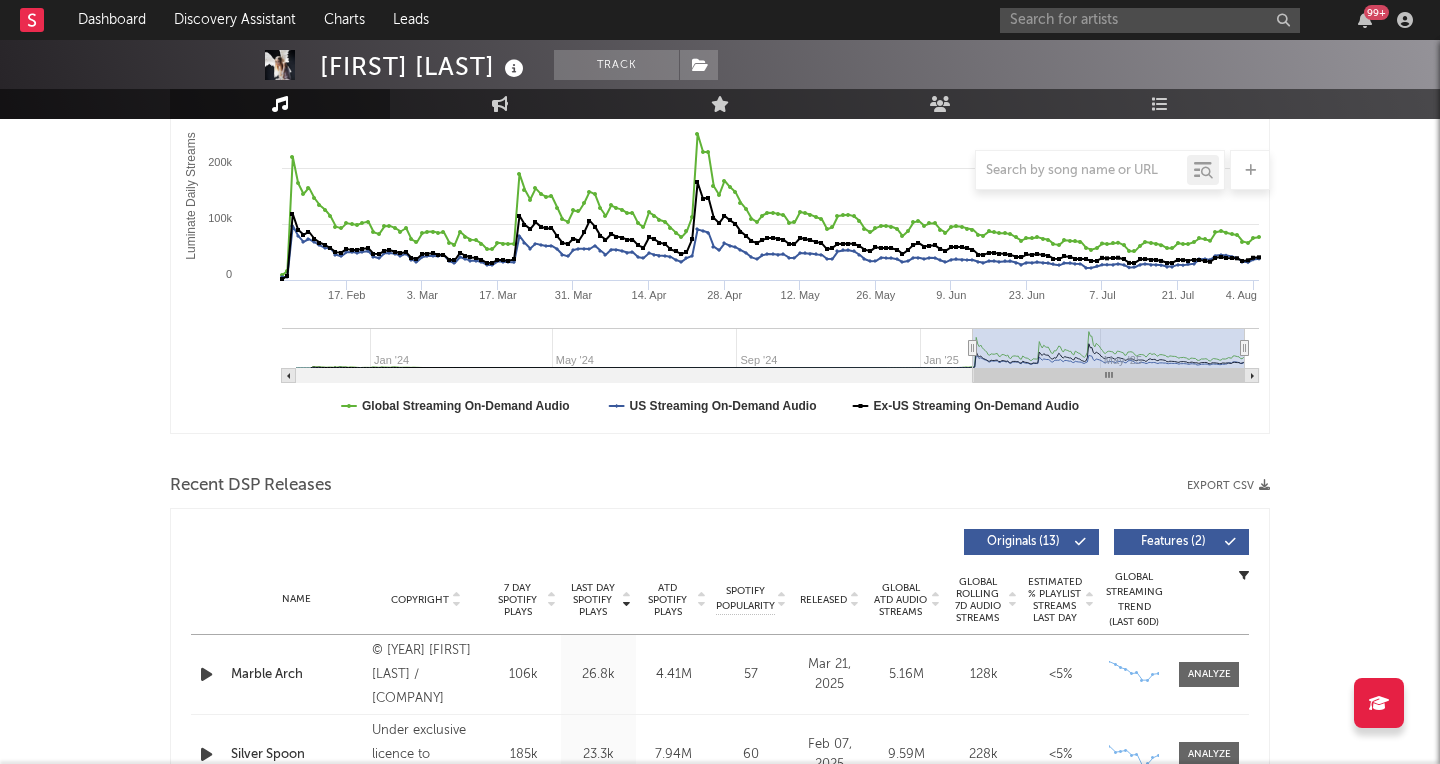 scroll, scrollTop: 318, scrollLeft: 0, axis: vertical 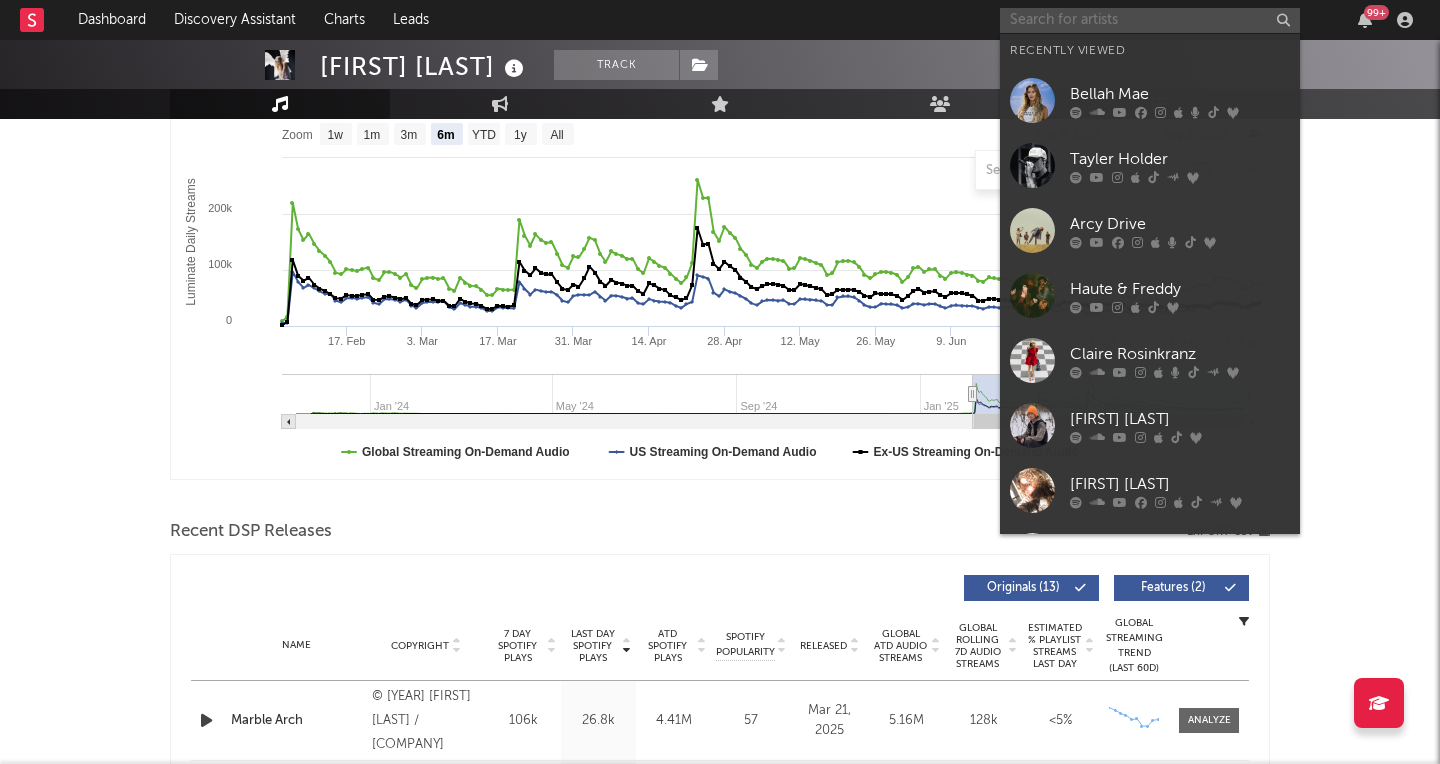 click at bounding box center (1150, 20) 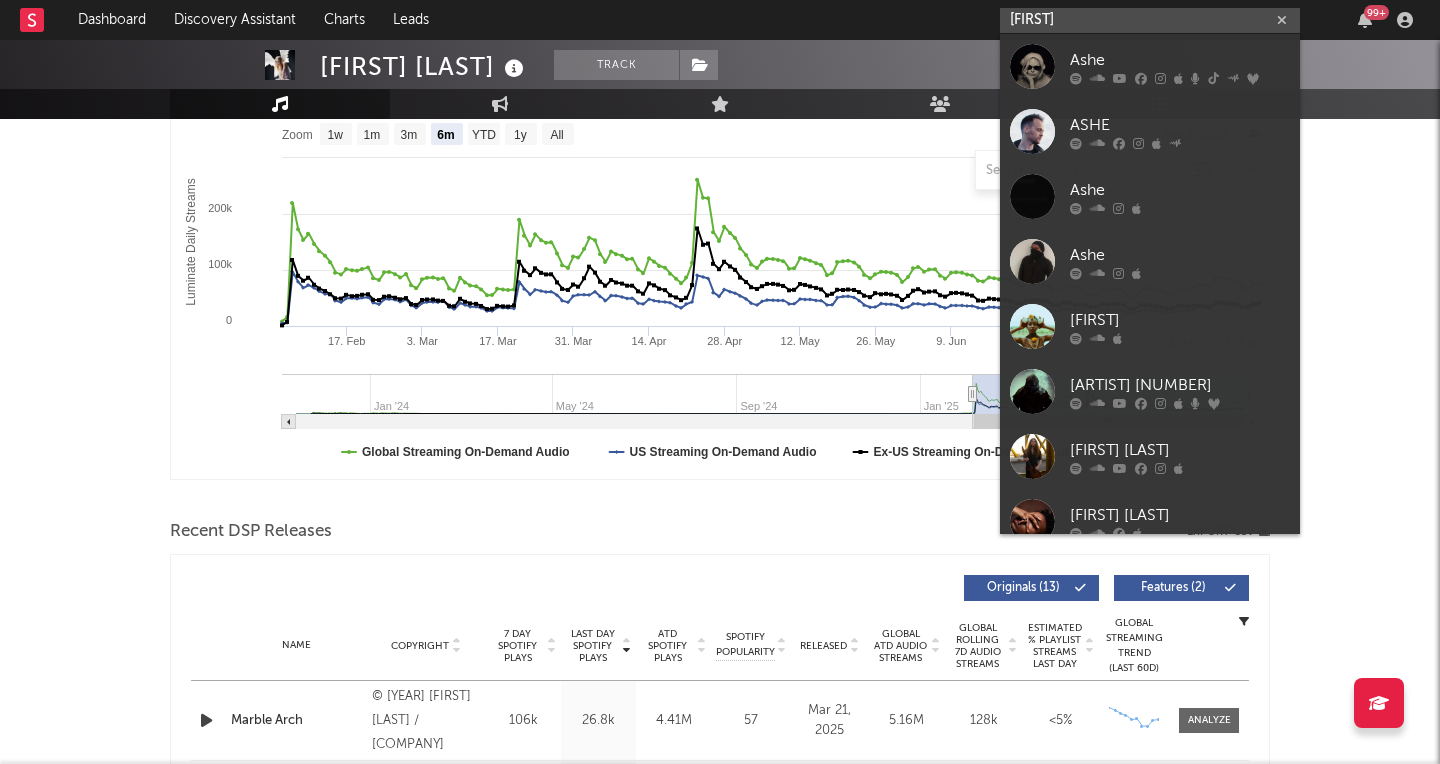 type on "[FIRST]" 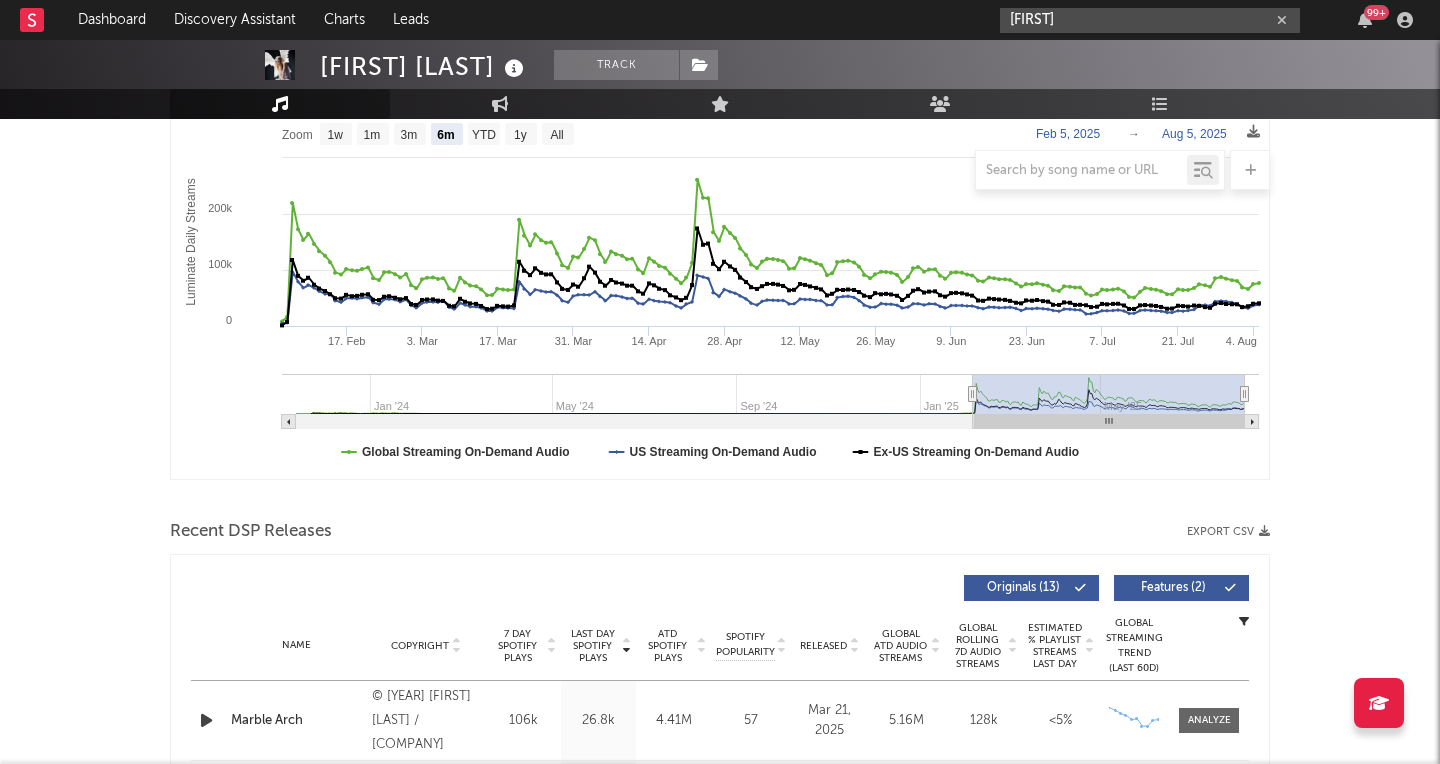 click on "[FIRST]" at bounding box center (1150, 20) 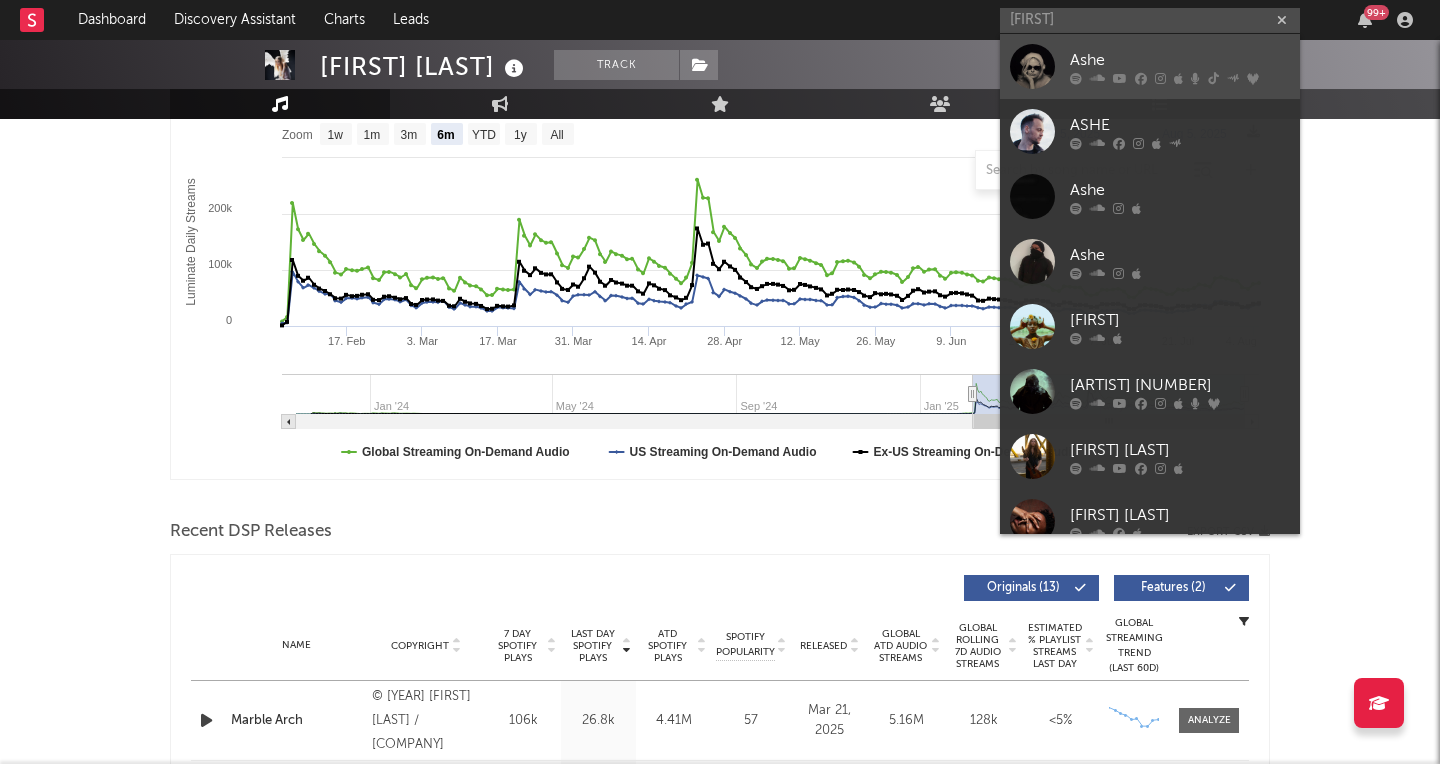 click on "Ashe" at bounding box center (1180, 60) 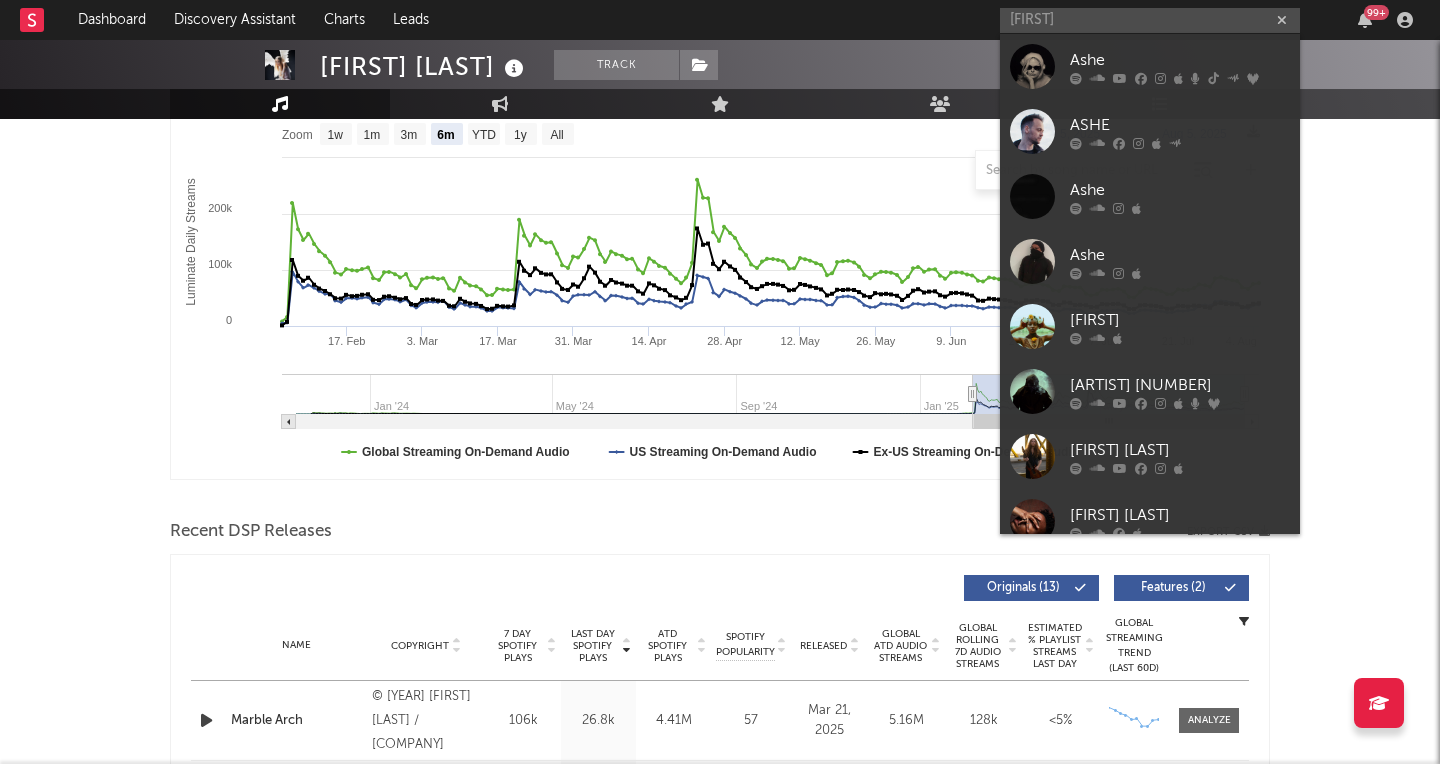 type 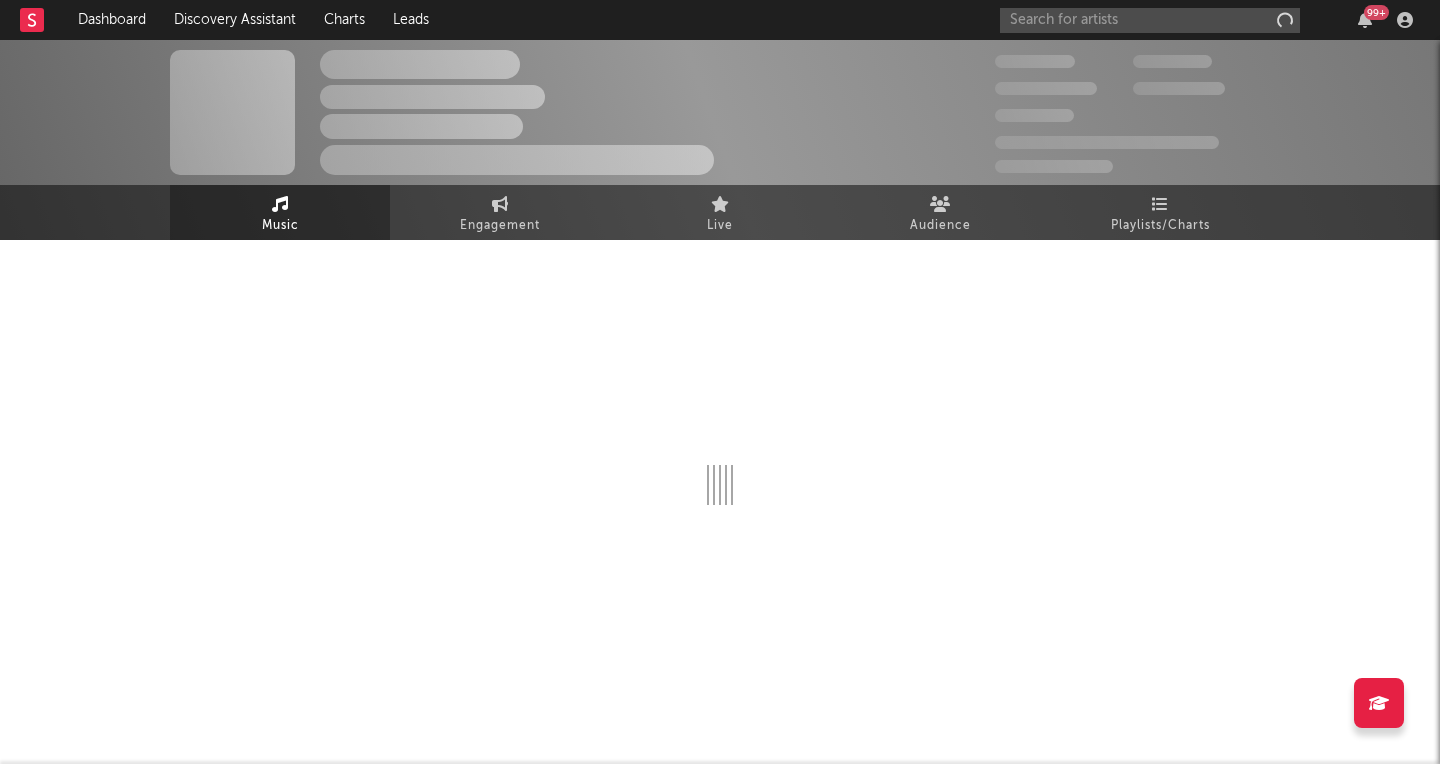 scroll, scrollTop: 0, scrollLeft: 0, axis: both 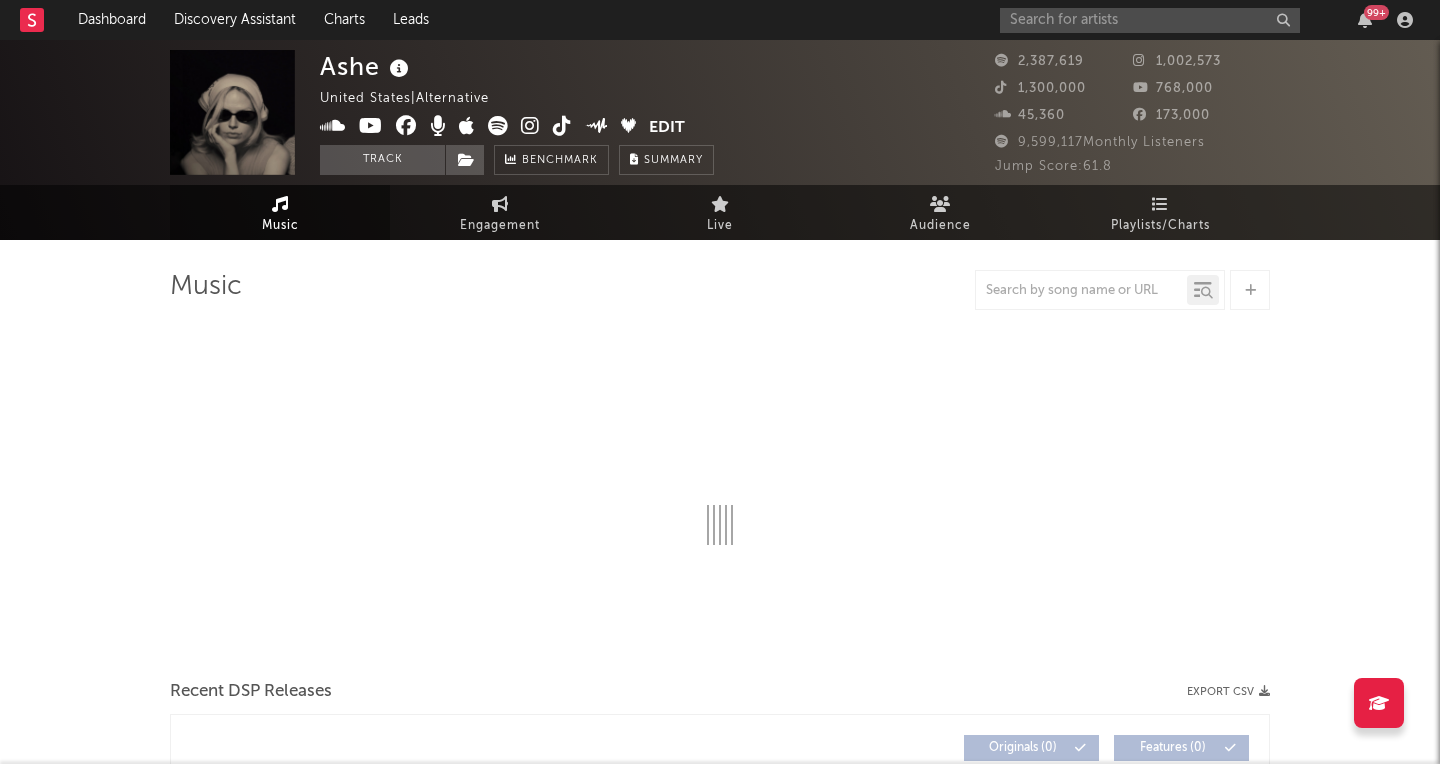 select on "6m" 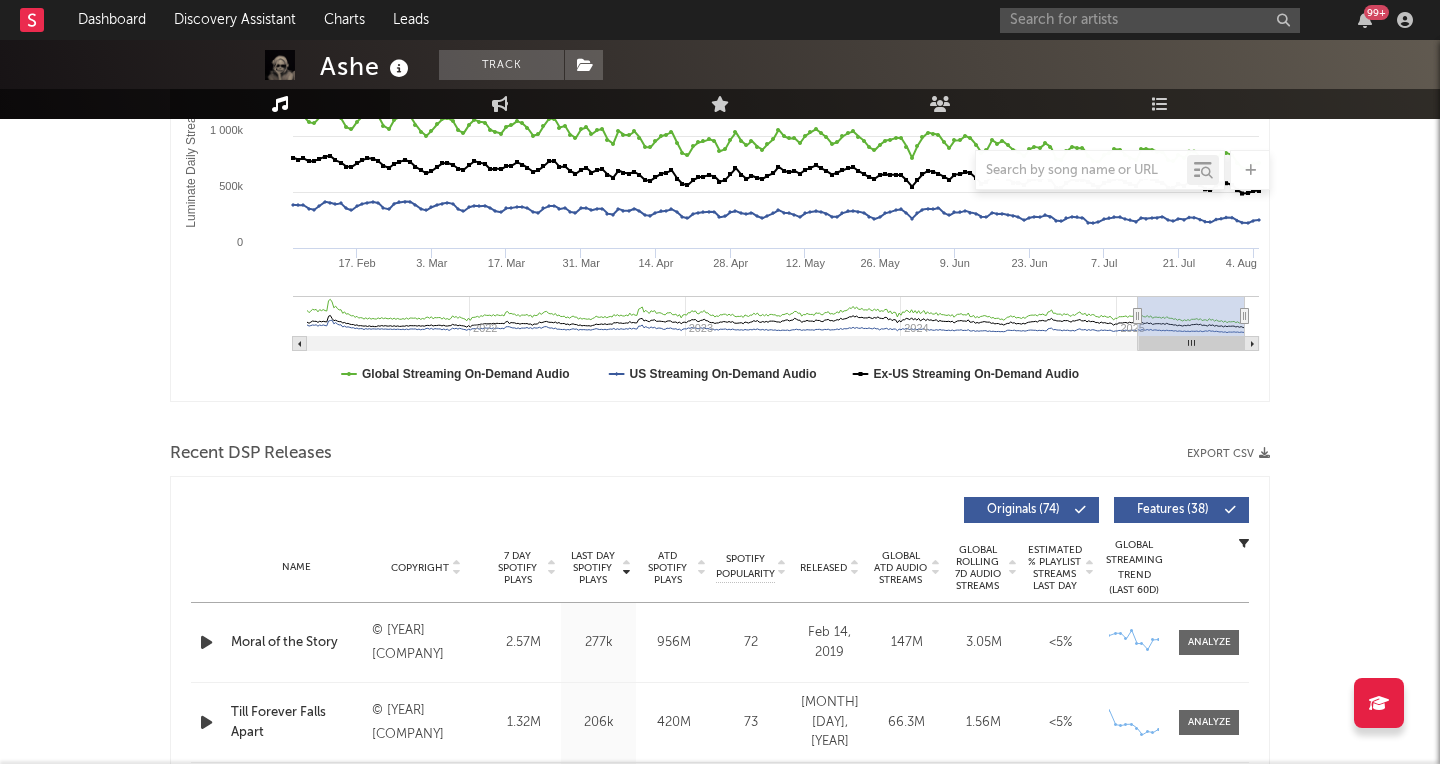 scroll, scrollTop: 0, scrollLeft: 0, axis: both 